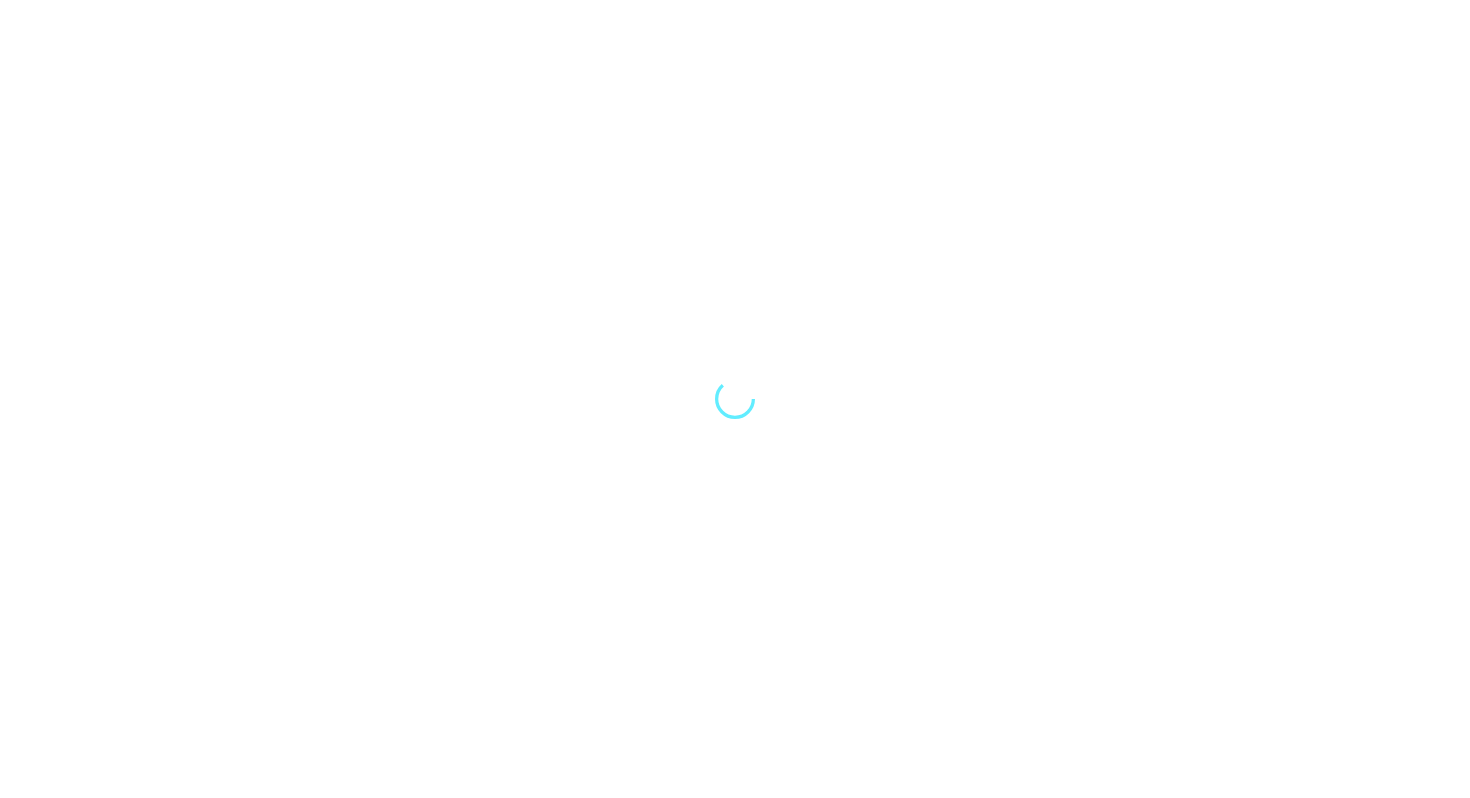 scroll, scrollTop: 0, scrollLeft: 0, axis: both 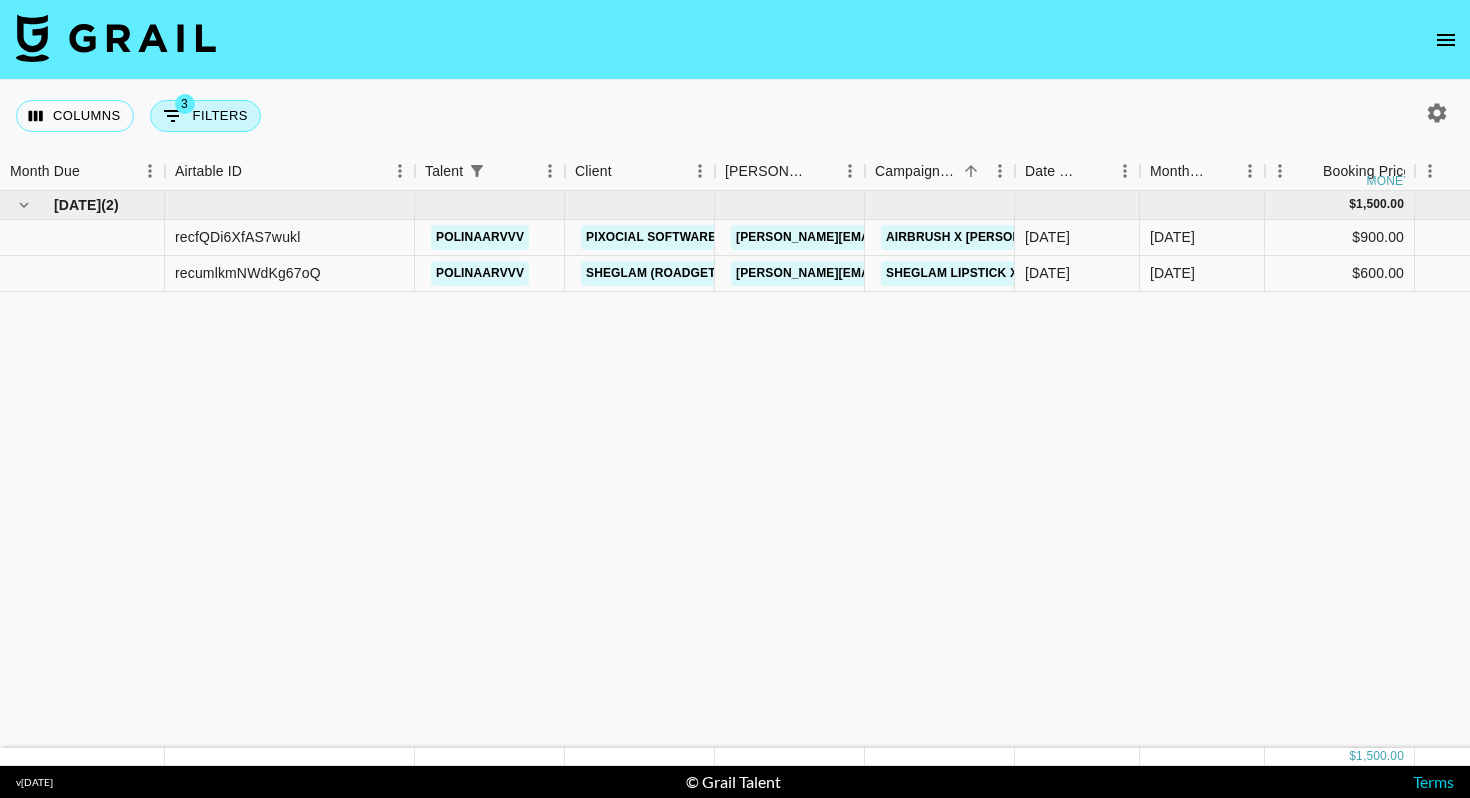 click on "3 Filters" at bounding box center [205, 116] 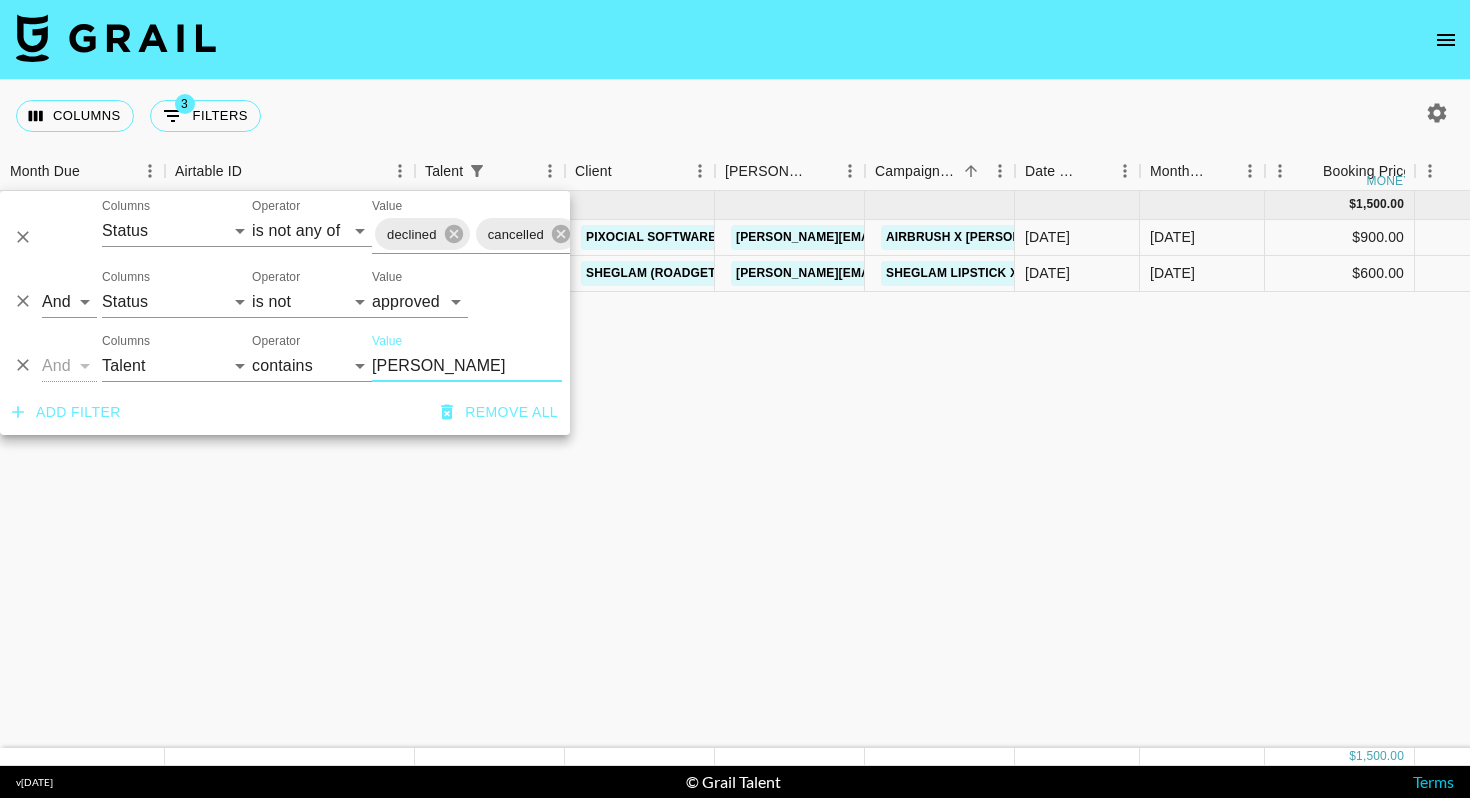 click on "Polina" at bounding box center [467, 366] 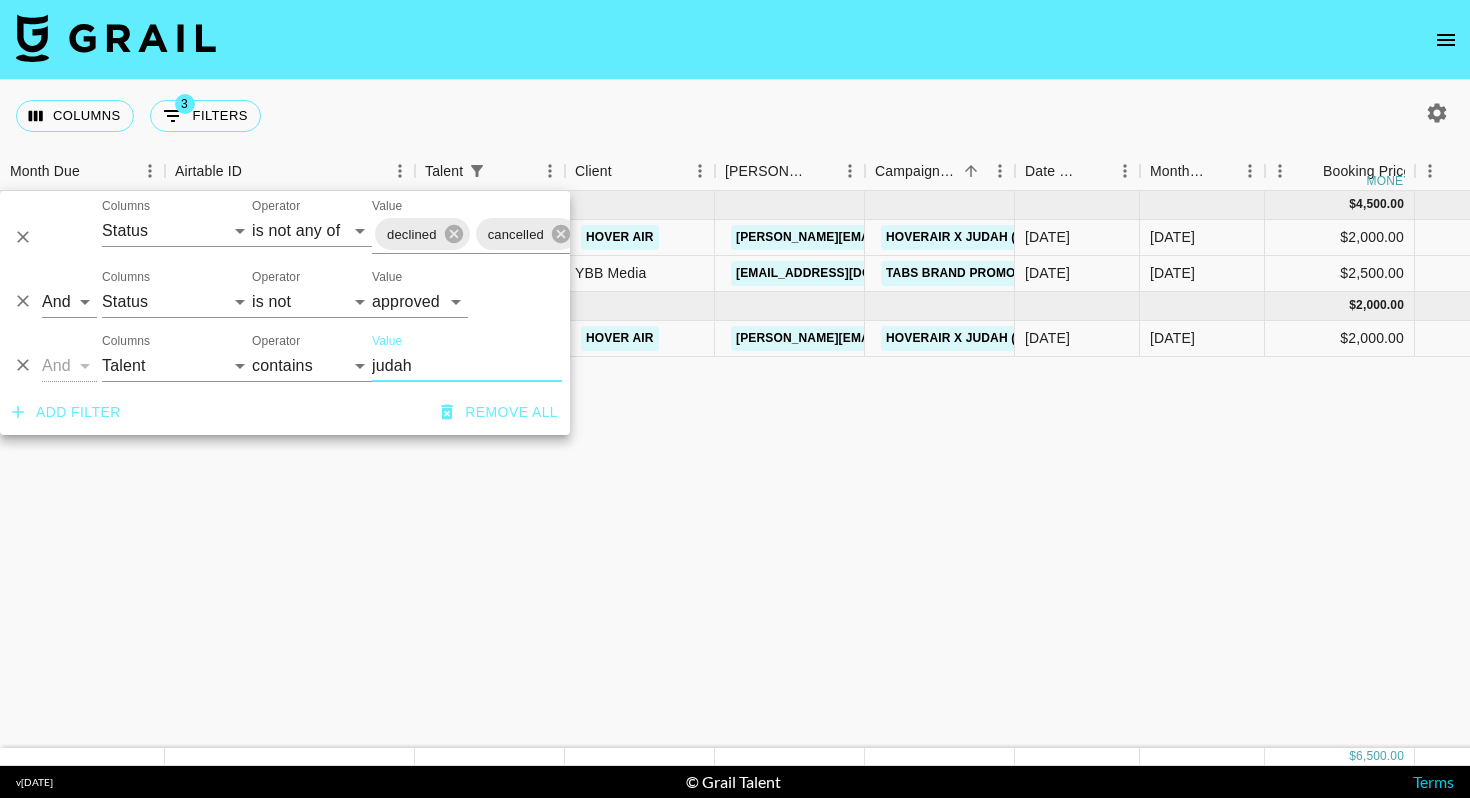 type on "judah" 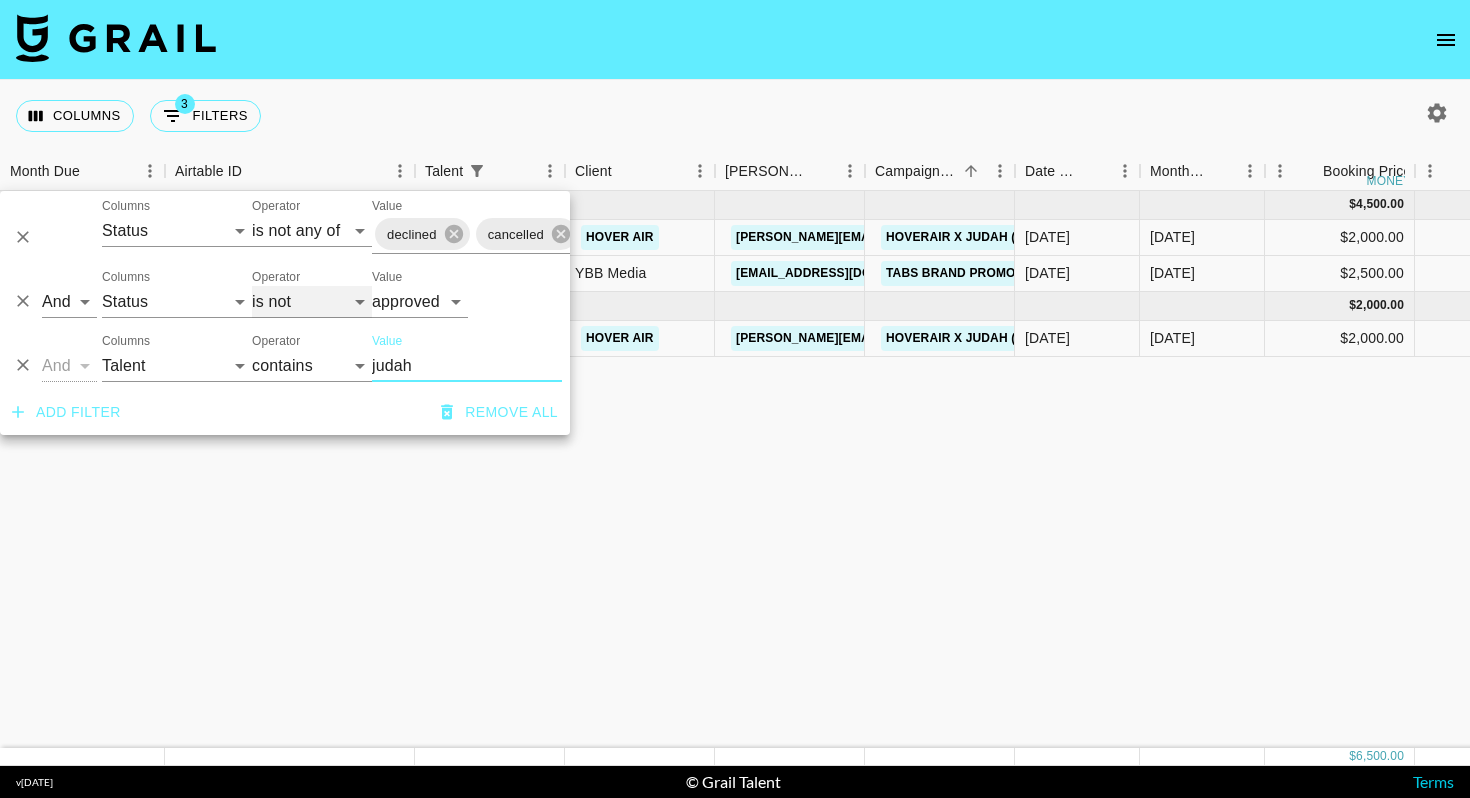 click on "is is not is any of is not any of" at bounding box center (312, 302) 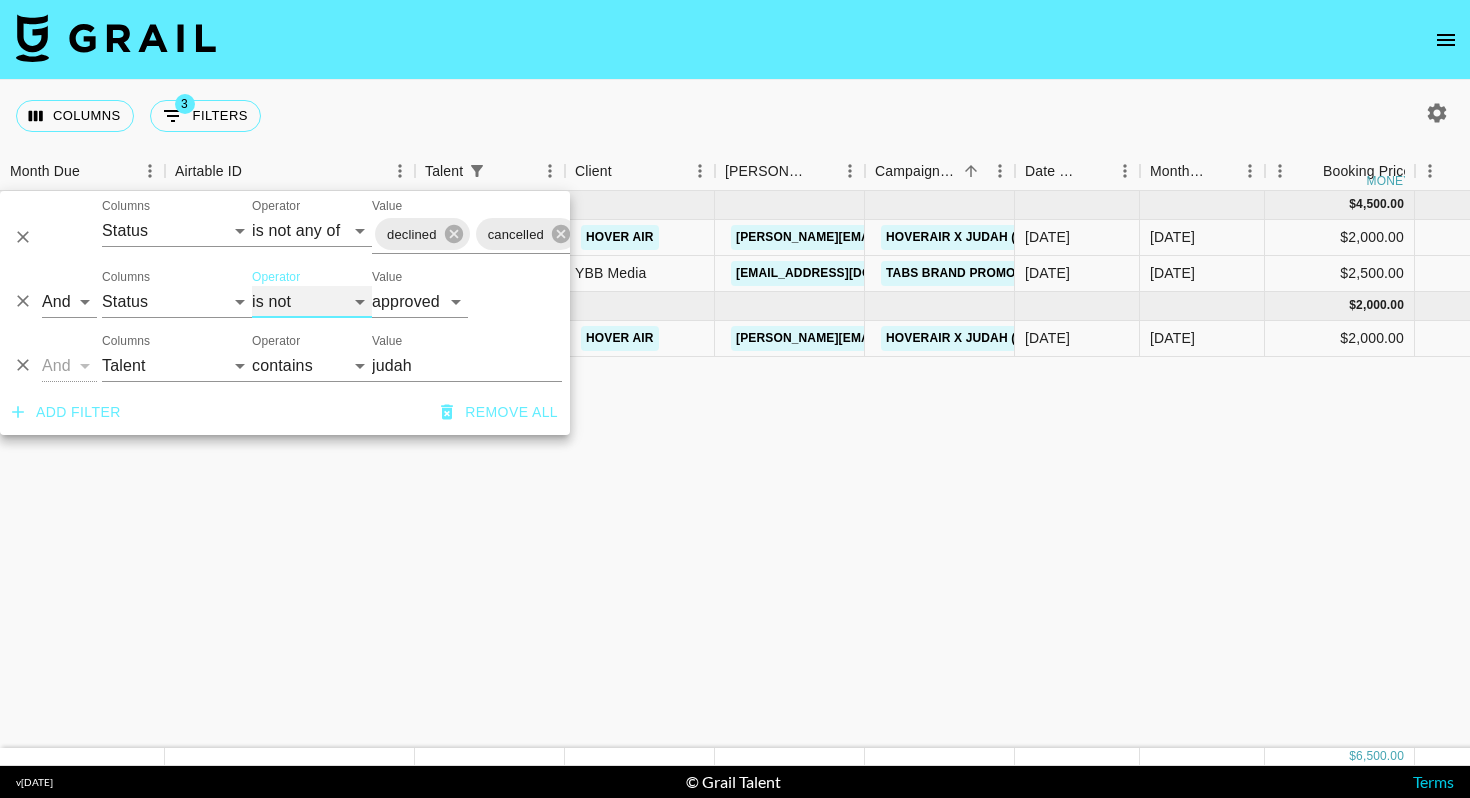 select on "is" 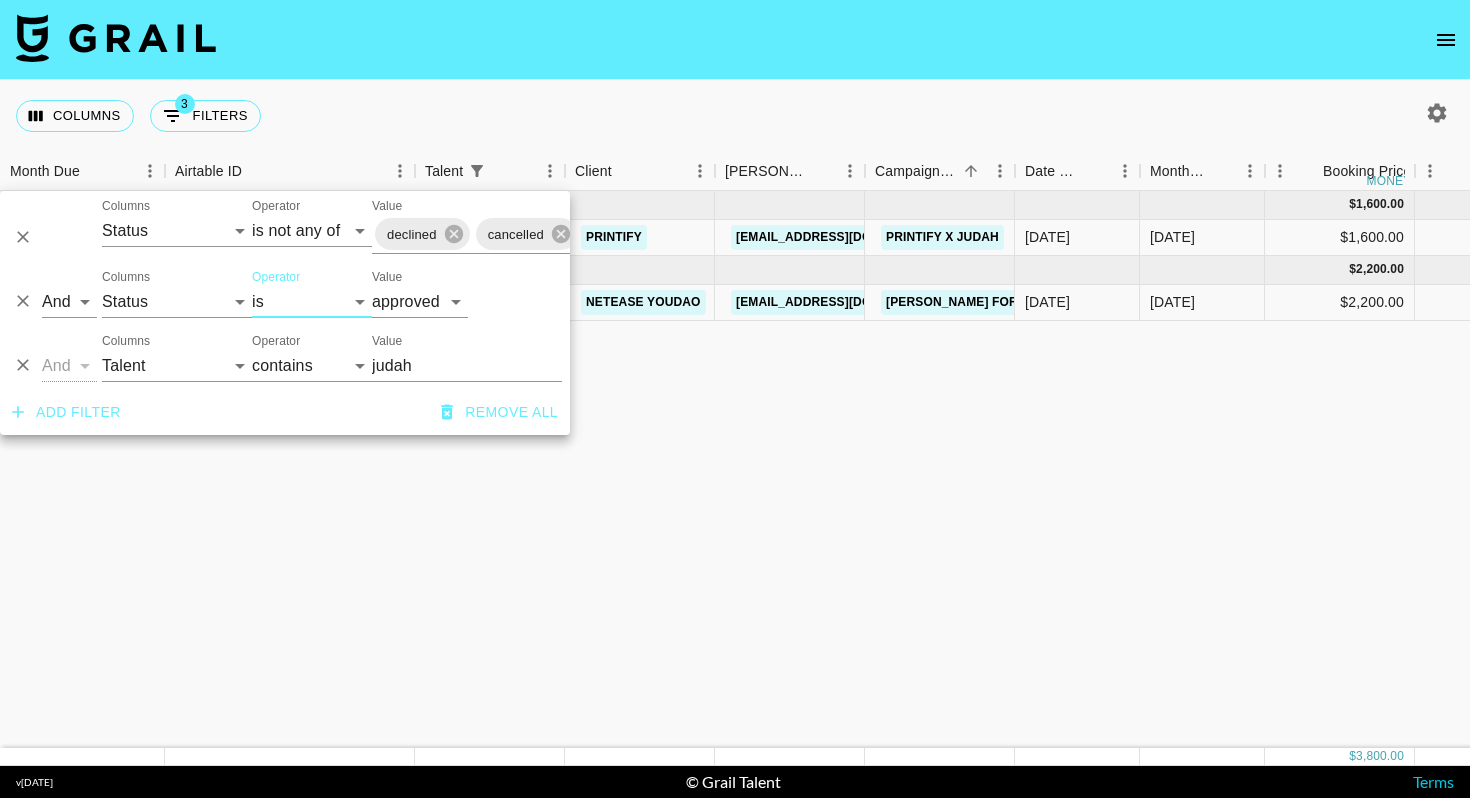 click on "May '25  ( 1 ) $ 1,600.00 $ 156.20 recVvUMNympDxdz55 judahshaw Printify ieva.ernestovska@printify.com Printify x Judah 15/04/2025 May '25 $1,600.00 $156.20 approved https://www.instagram.com/reel/DJKiHQyRDyM/?igsh=MTZhb3MxOGlleng1dg%3D%3D Printify X itsjustjudah.pdf yes 06/05/2025 https://in.xero.com/ETDRT2GB2Q3rhf8BR2hYqdk3pi9sqE2T3iBdxrX5 Jun '25  ( 1 ) $ 2,200.00 $ 214.78 recOECM25Ty6gmhrK judahshaw NetEase YouDao wangkaiyun@corp.netease.com Shein for Kids x Judah 28/05/2025 Jun '25 $2,200.00 $214.78 approved https://www.instagram.com/reel/DLYLihNxZ60/?igsh=dHV2Nm1zZ3J3eHBy INSERTION ORDER_YoudaoAds x @Judah Shaw.pdf yes 01/07/2025 https://in.xero.com/PFC2mpLfB0MkzRMd1QfFLTqvucM5TTYL7L4iFaLr" at bounding box center [1497, 469] 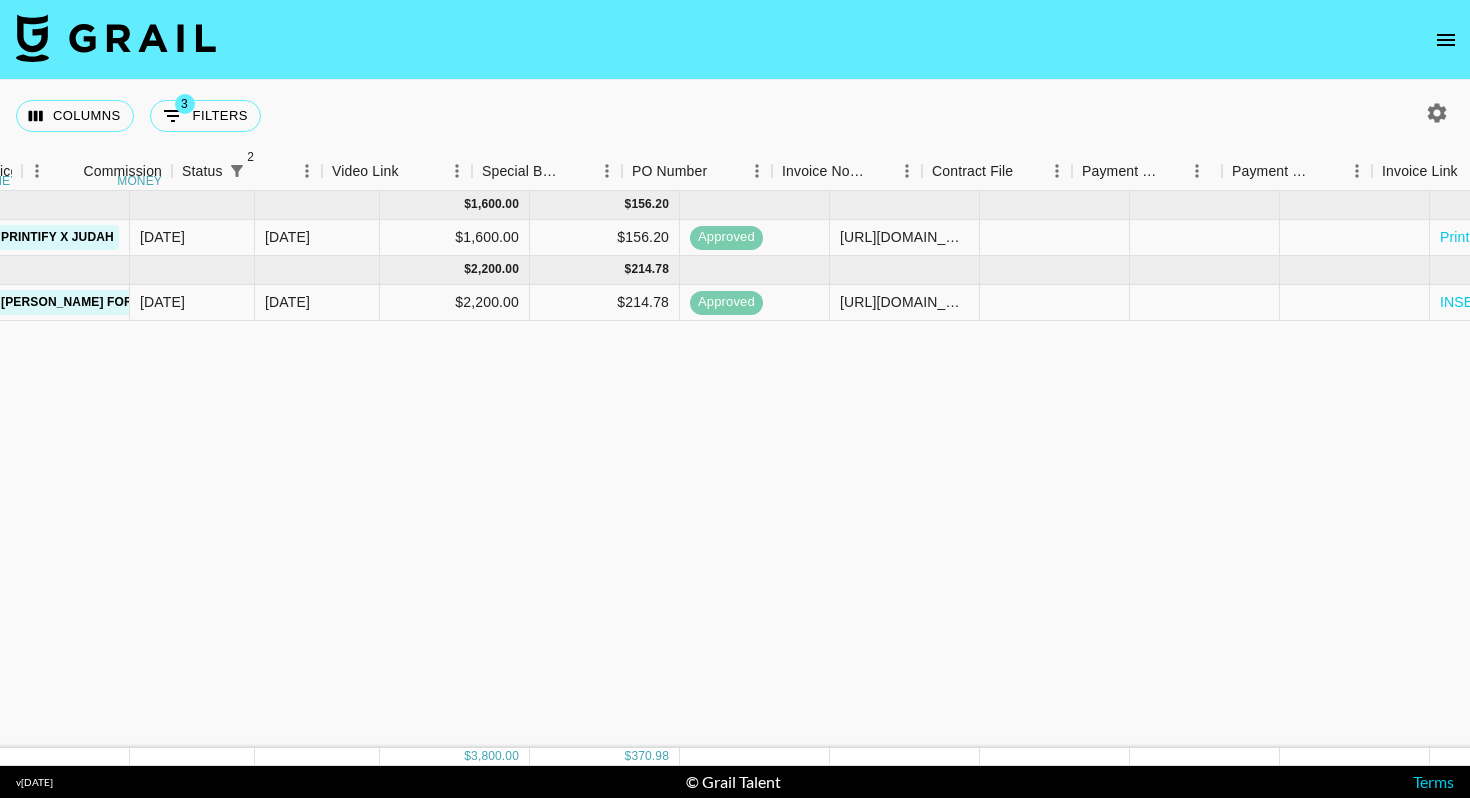 scroll, scrollTop: 0, scrollLeft: 1525, axis: horizontal 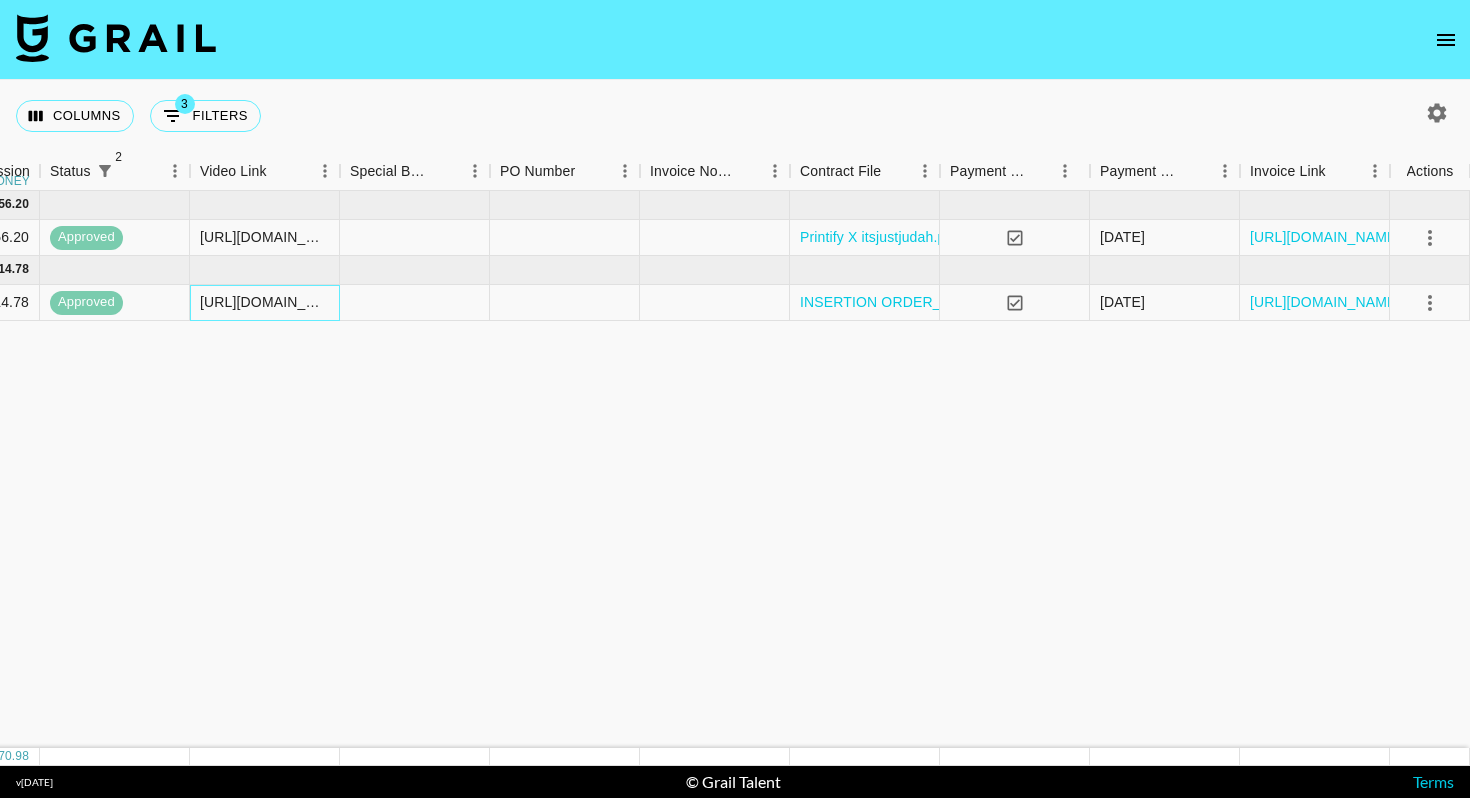 click on "https://www.instagram.com/reel/DLYLihNxZ60/?igsh=dHV2Nm1zZ3J3eHBy" at bounding box center (264, 302) 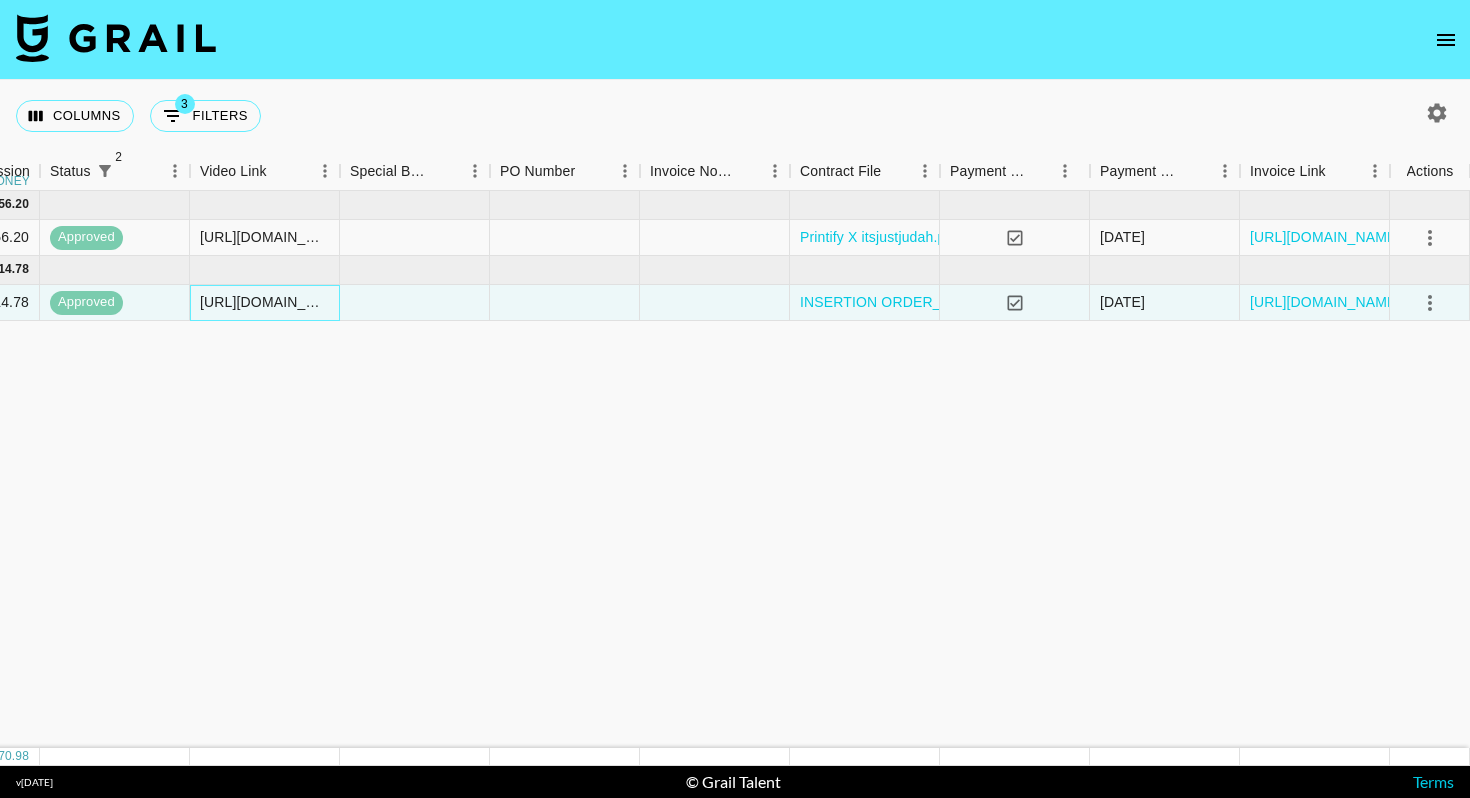 click on "https://www.instagram.com/reel/DLYLihNxZ60/?igsh=dHV2Nm1zZ3J3eHBy" at bounding box center [264, 302] 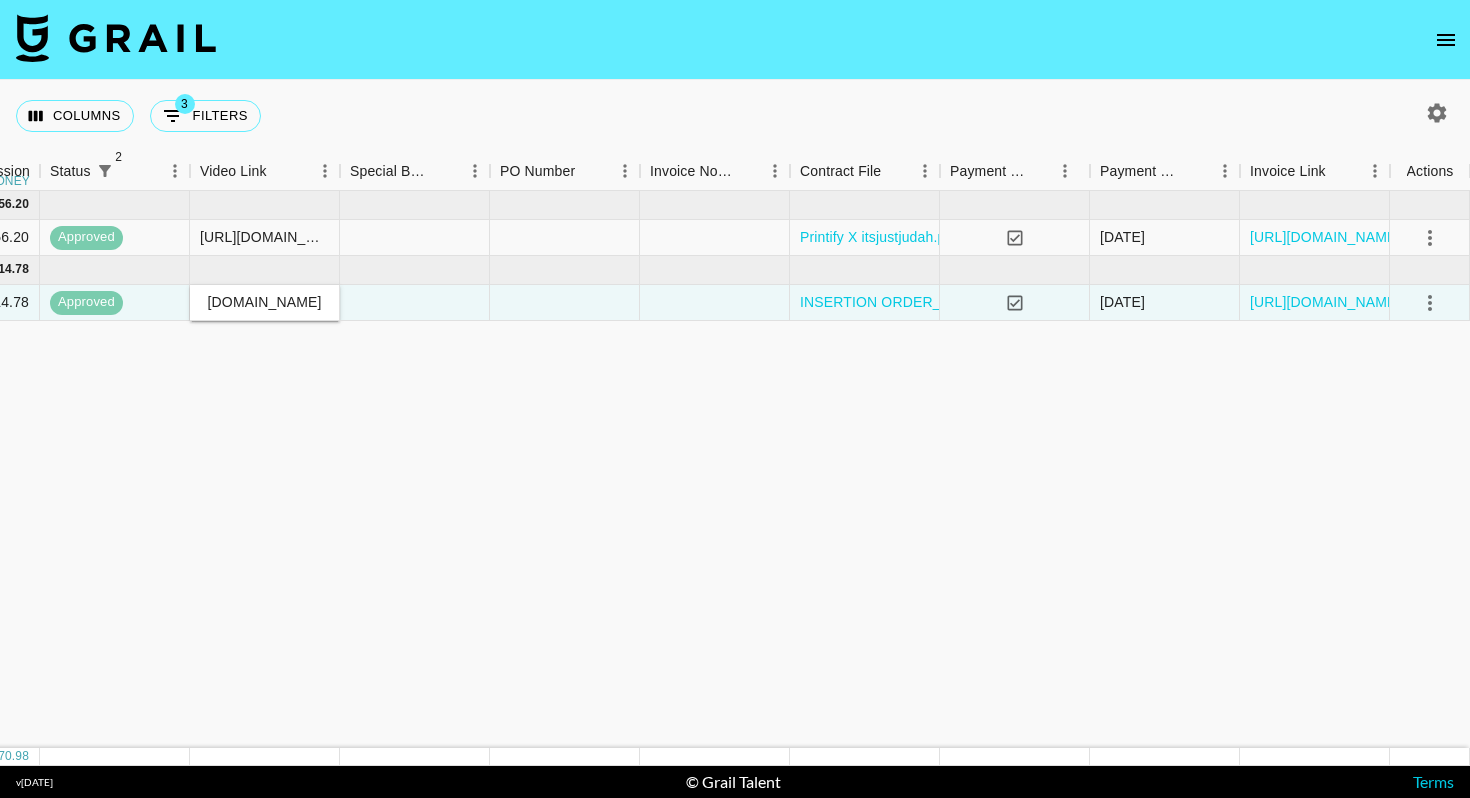 scroll, scrollTop: 0, scrollLeft: 0, axis: both 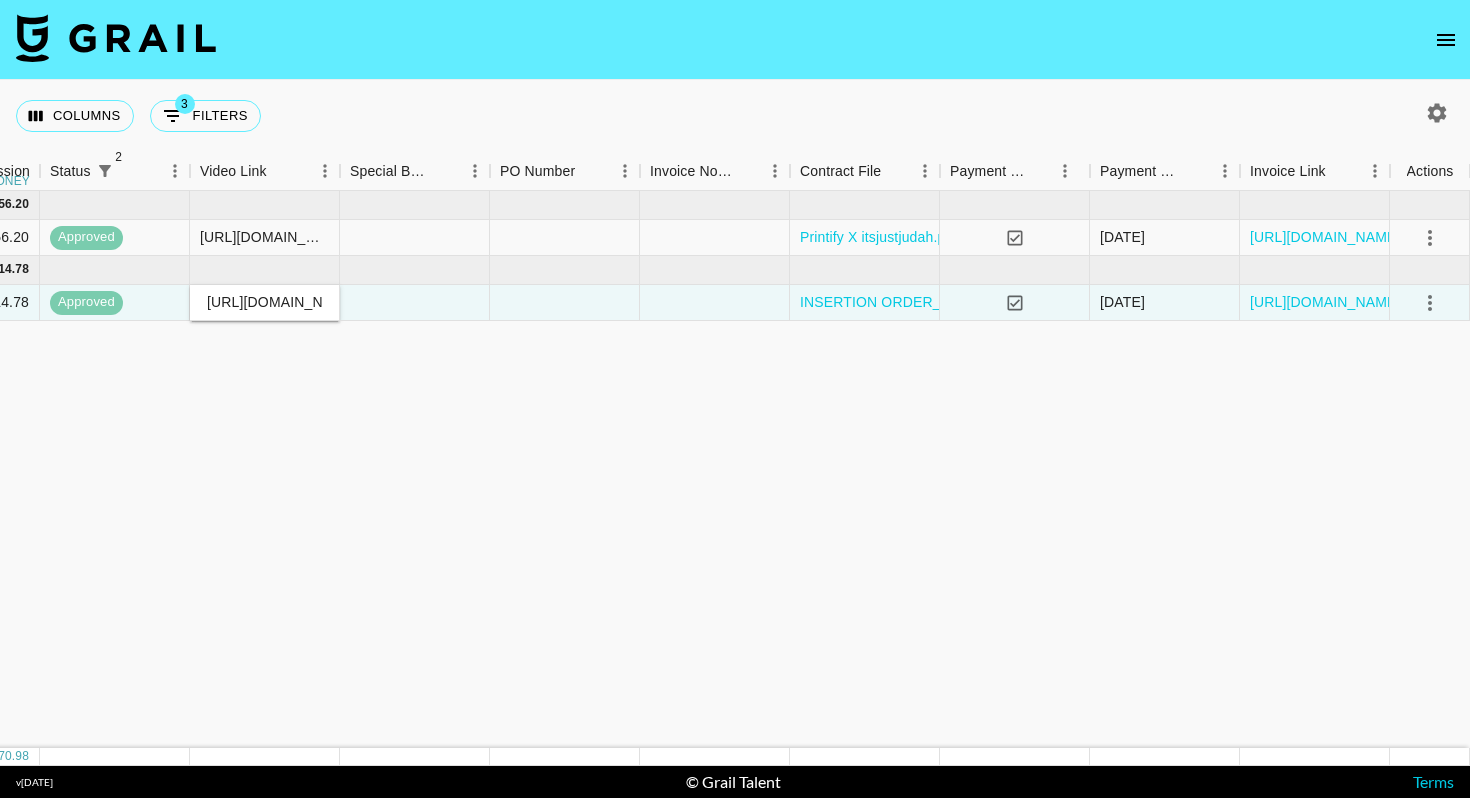 click on "May '25  ( 1 ) $ 1,600.00 $ 156.20 recVvUMNympDxdz55 judahshaw Printify ieva.ernestovska@printify.com Printify x Judah 15/04/2025 May '25 $1,600.00 $156.20 approved https://www.instagram.com/reel/DJKiHQyRDyM/?igsh=MTZhb3MxOGlleng1dg%3D%3D Printify X itsjustjudah.pdf yes 06/05/2025 https://in.xero.com/ETDRT2GB2Q3rhf8BR2hYqdk3pi9sqE2T3iBdxrX5 Jun '25  ( 1 ) $ 2,200.00 $ 214.78 recOECM25Ty6gmhrK judahshaw NetEase YouDao wangkaiyun@corp.netease.com Shein for Kids x Judah 28/05/2025 Jun '25 $2,200.00 $214.78 approved https://www.instagram.com/reel/DLYLihNxZ60/?igsh=dHV2Nm1zZ3J3eHBy INSERTION ORDER_YoudaoAds x @Judah Shaw.pdf yes 01/07/2025 https://in.xero.com/PFC2mpLfB0MkzRMd1QfFLTqvucM5TTYL7L4iFaLr" at bounding box center (-28, 469) 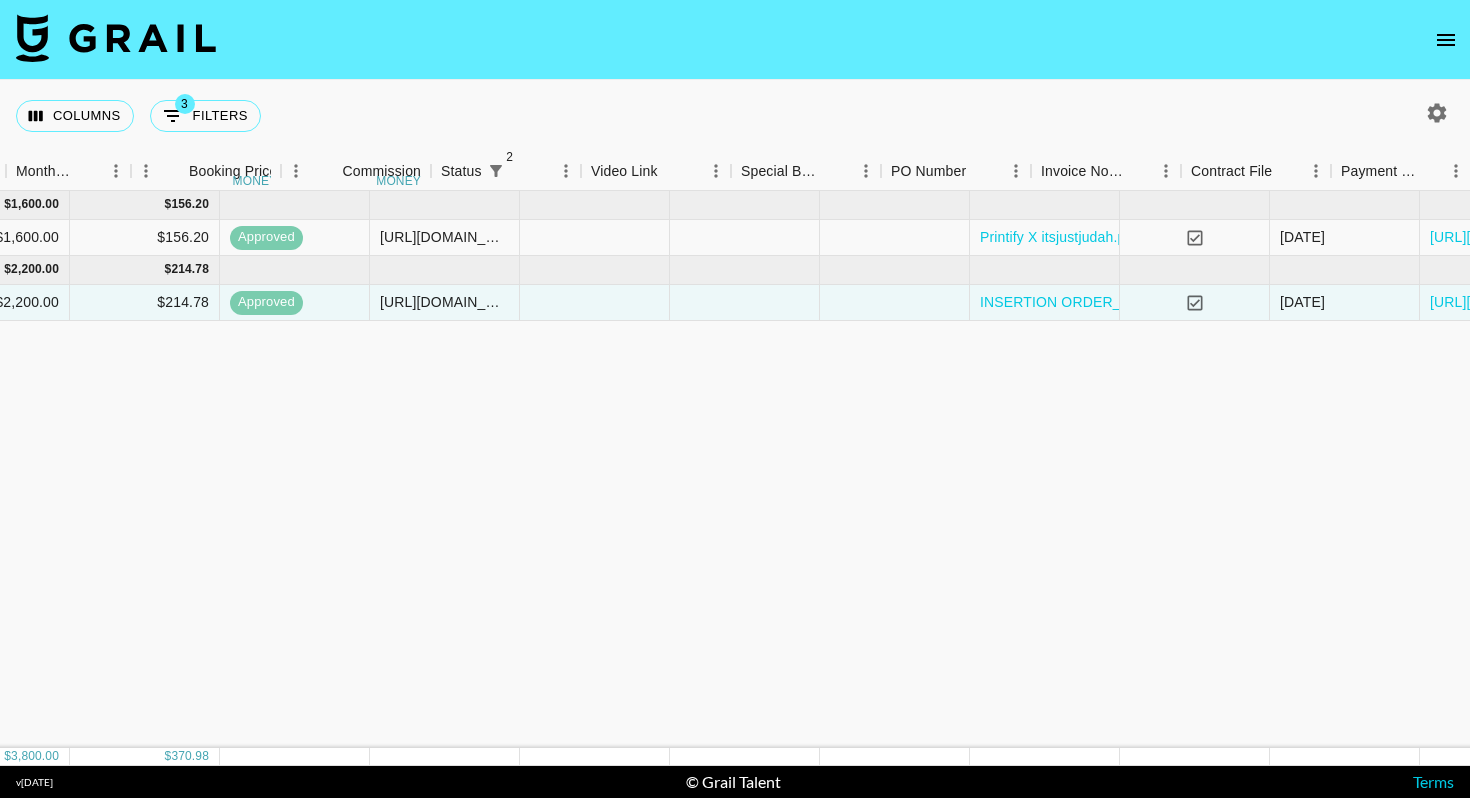 scroll, scrollTop: 0, scrollLeft: 1134, axis: horizontal 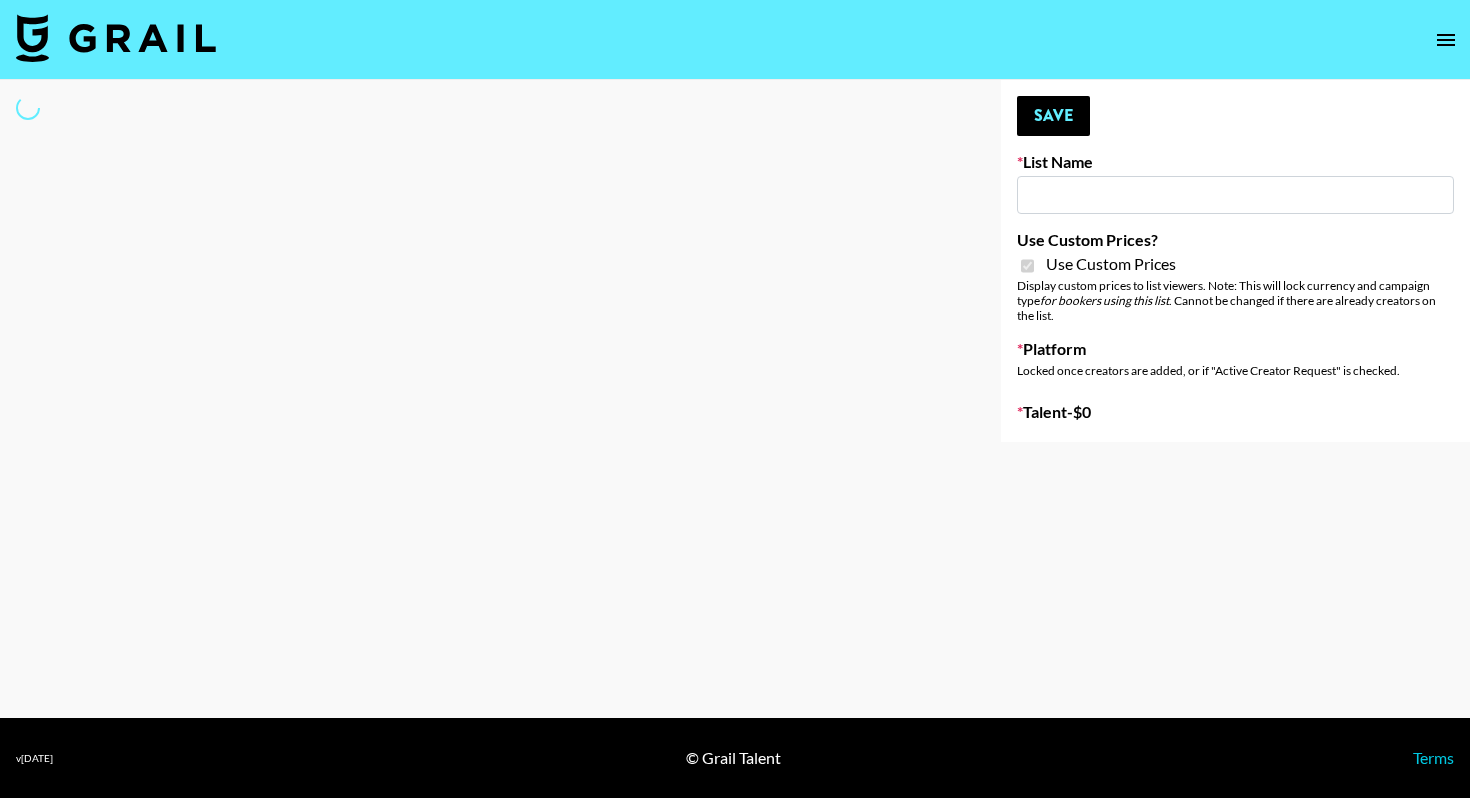 type on "Mbiota ([DATE])" 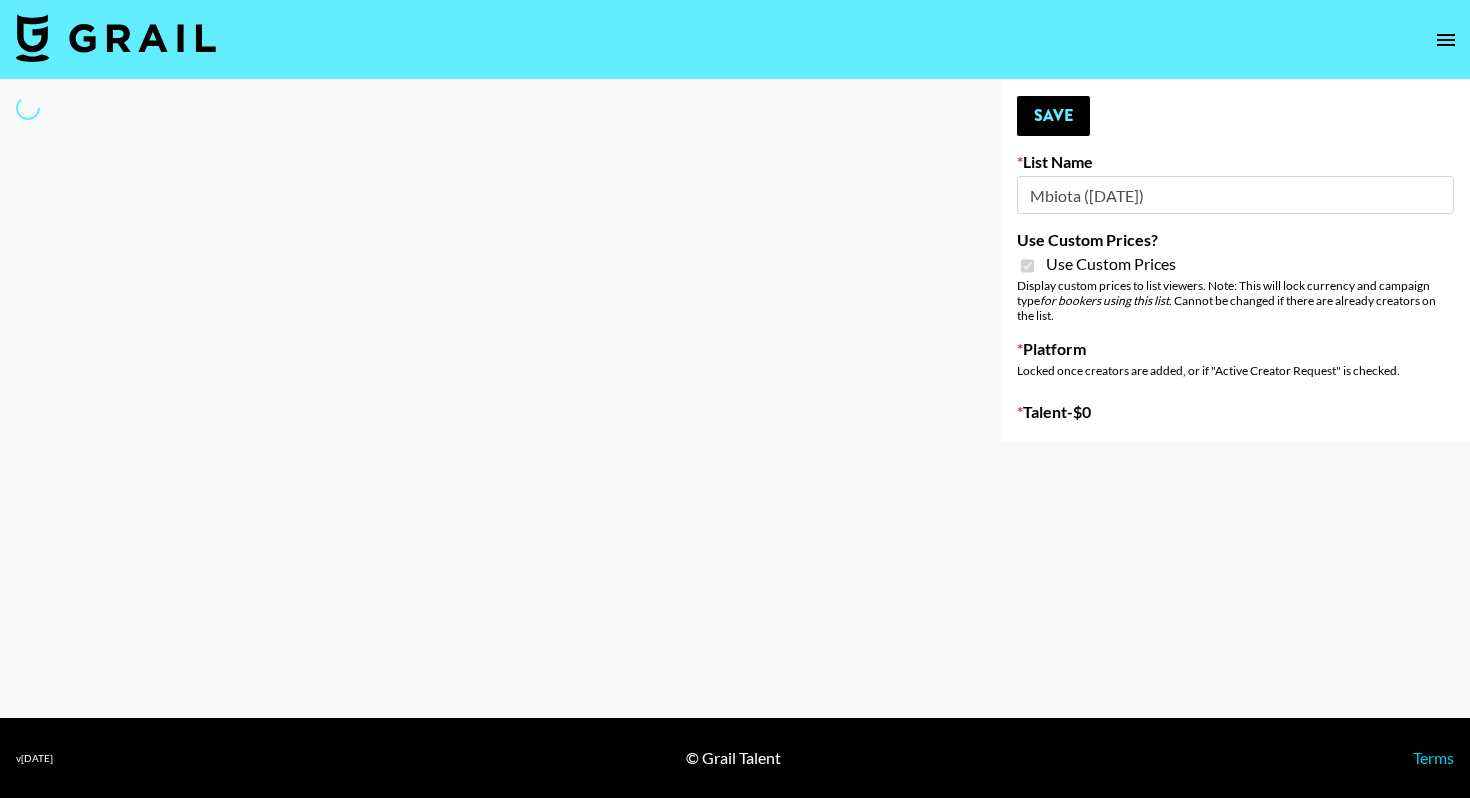 select on "Brand" 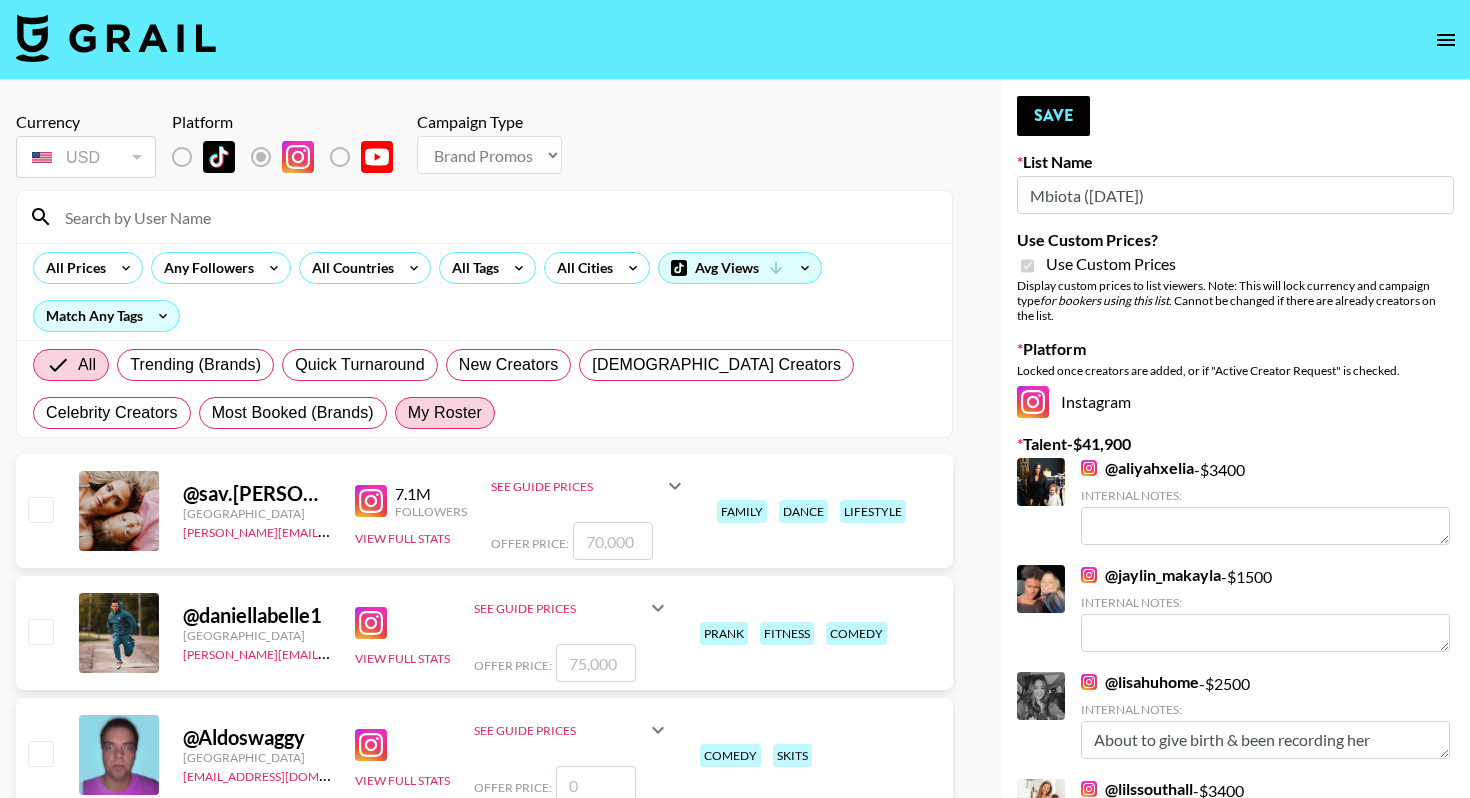 click on "My Roster" at bounding box center (445, 413) 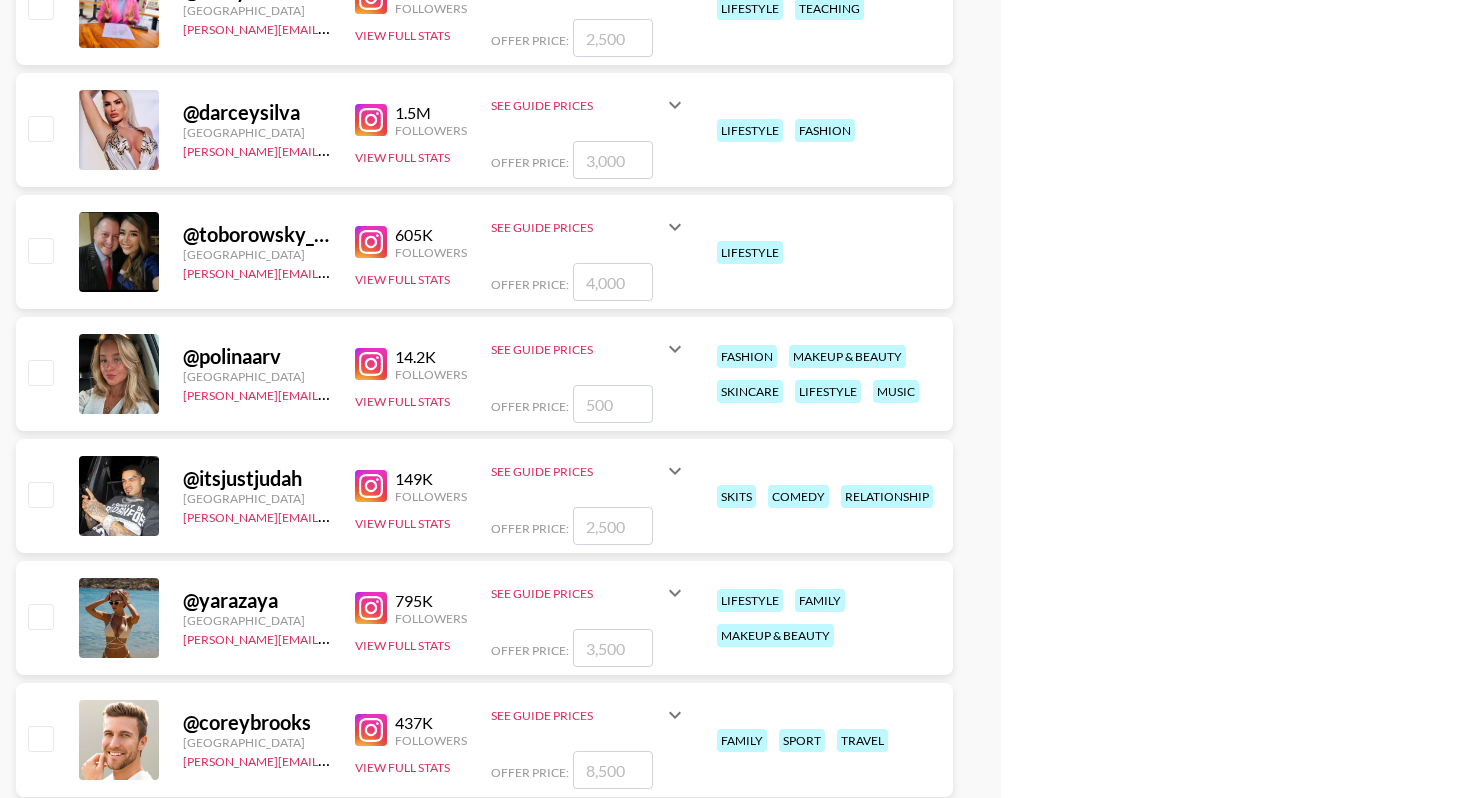 scroll, scrollTop: 2197, scrollLeft: 0, axis: vertical 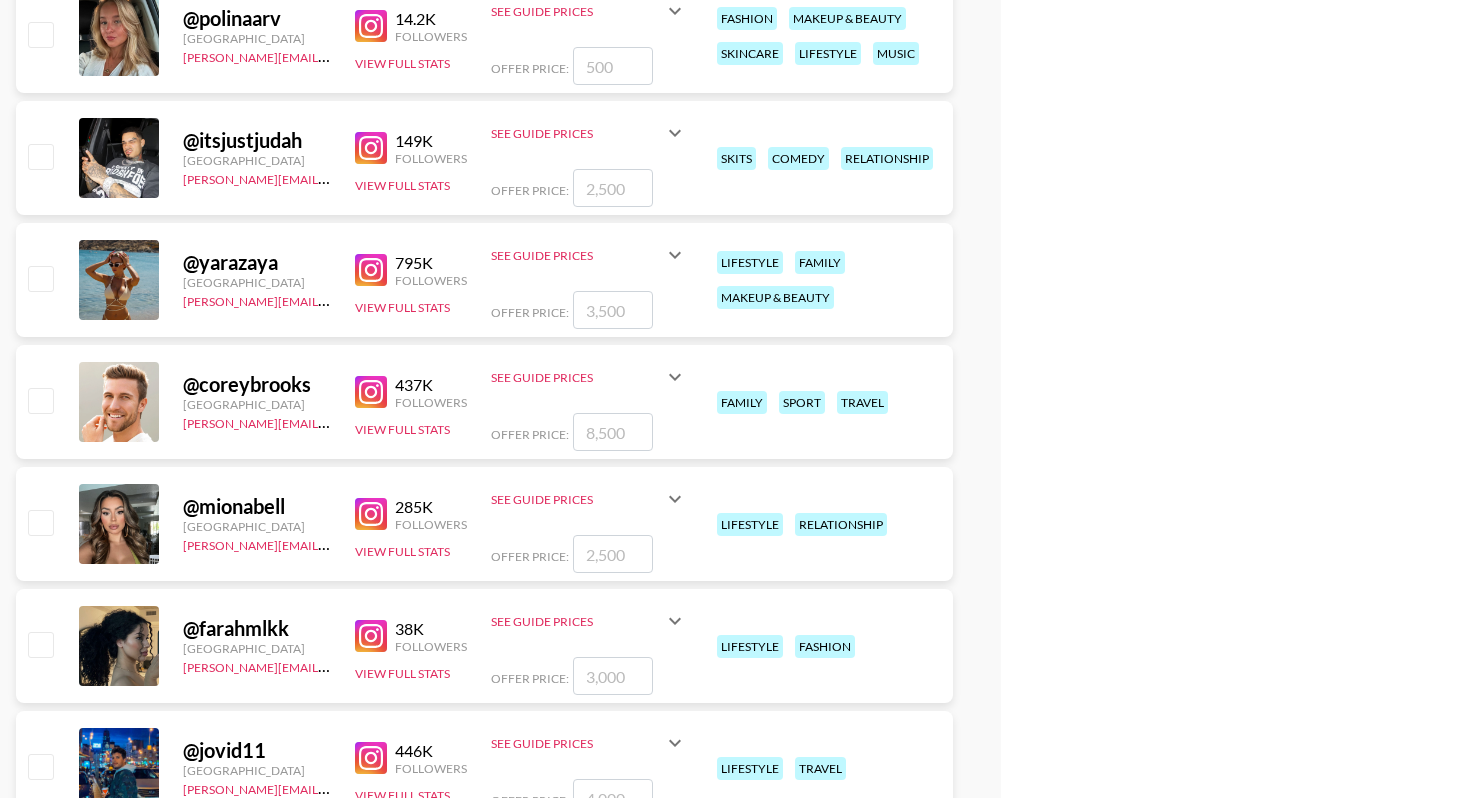 click at bounding box center (40, 278) 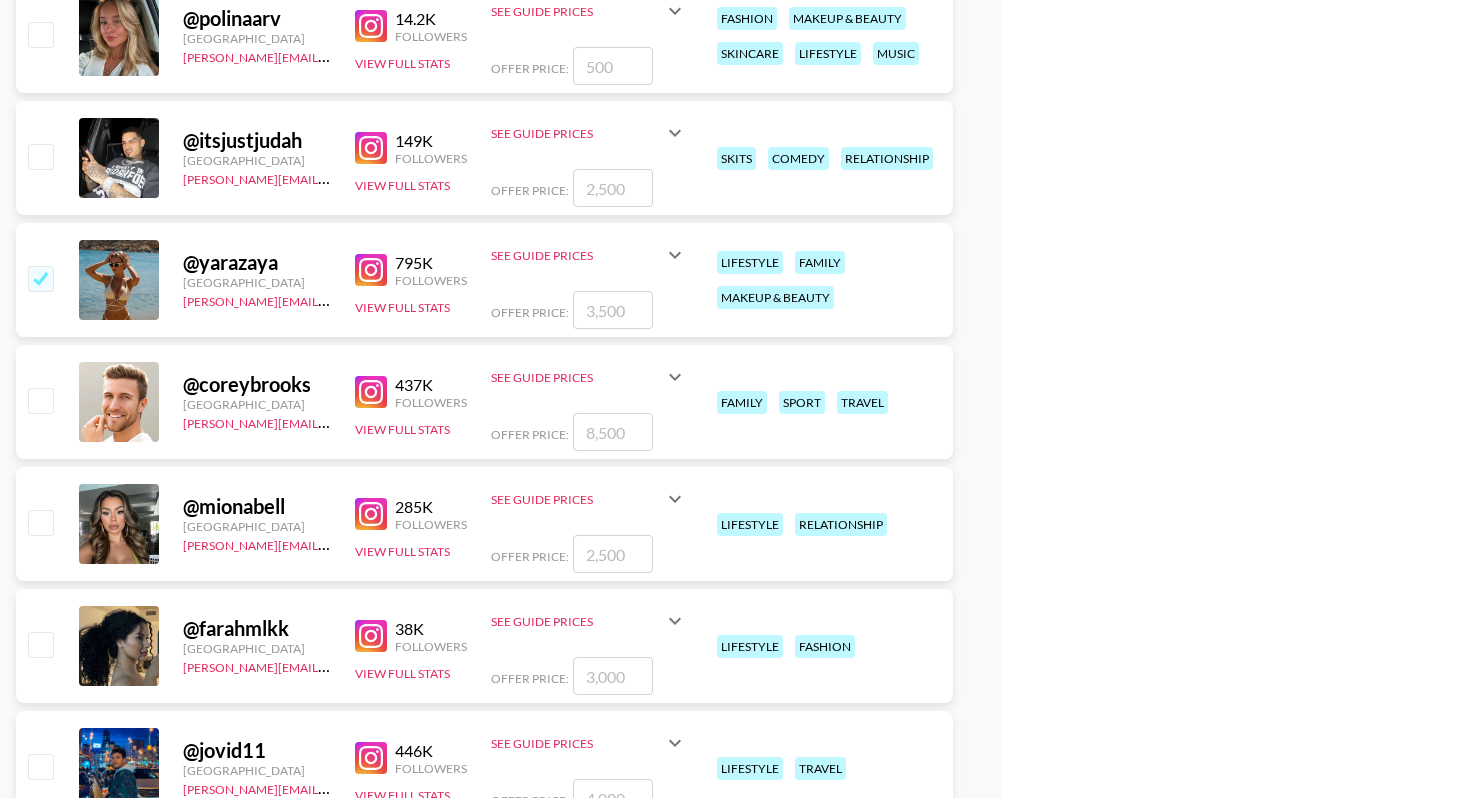 checkbox on "true" 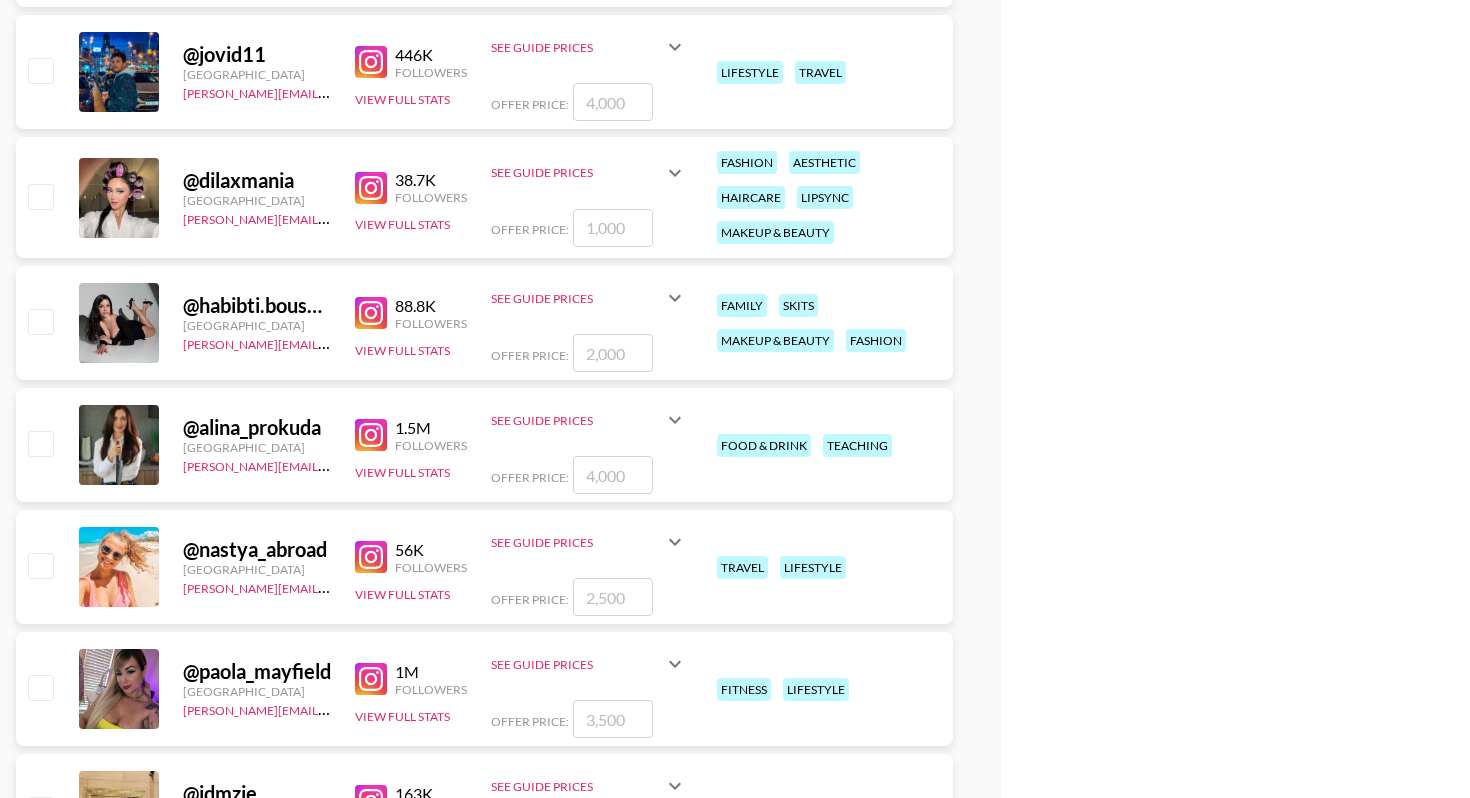 scroll, scrollTop: 2894, scrollLeft: 0, axis: vertical 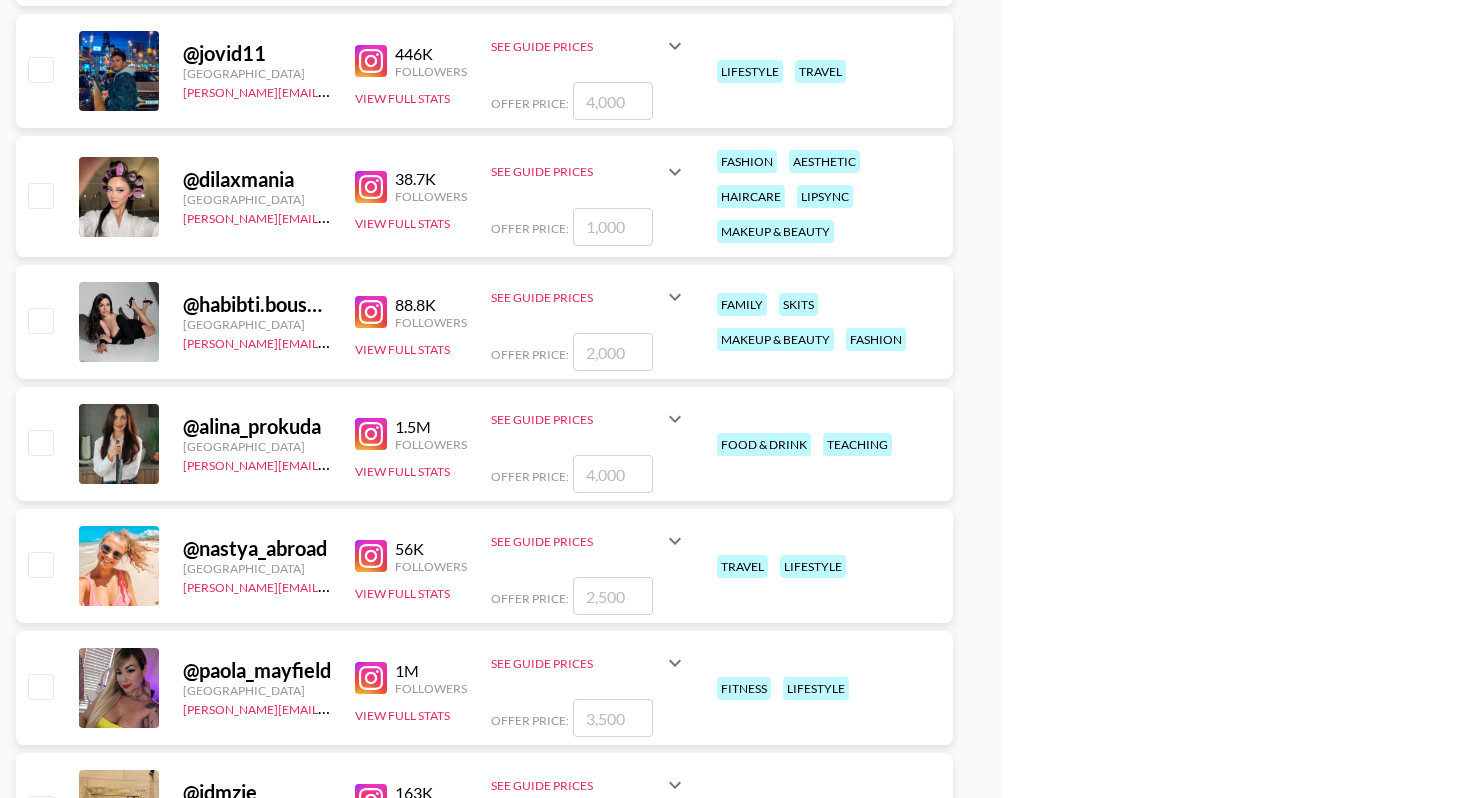 click at bounding box center [40, 320] 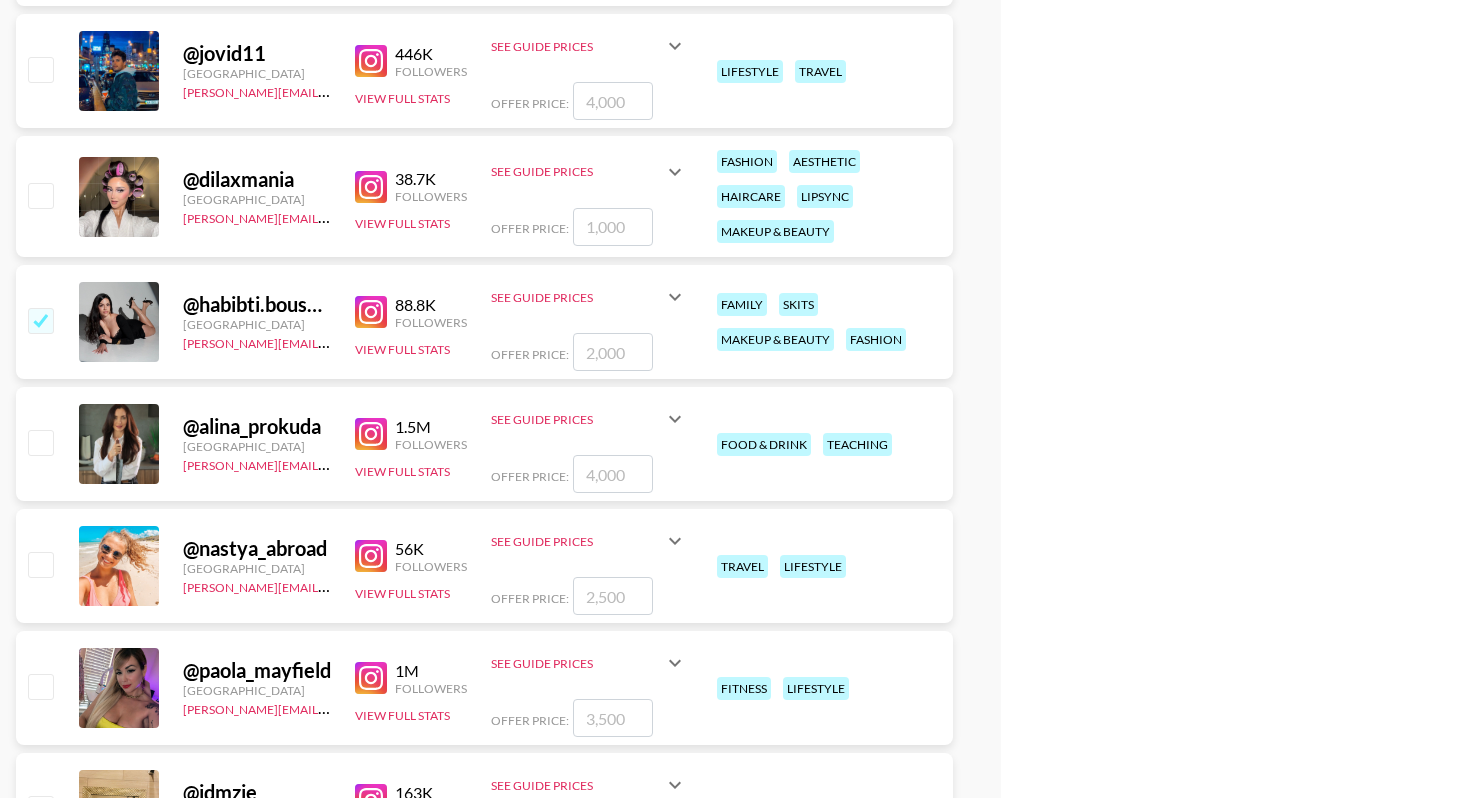 checkbox on "true" 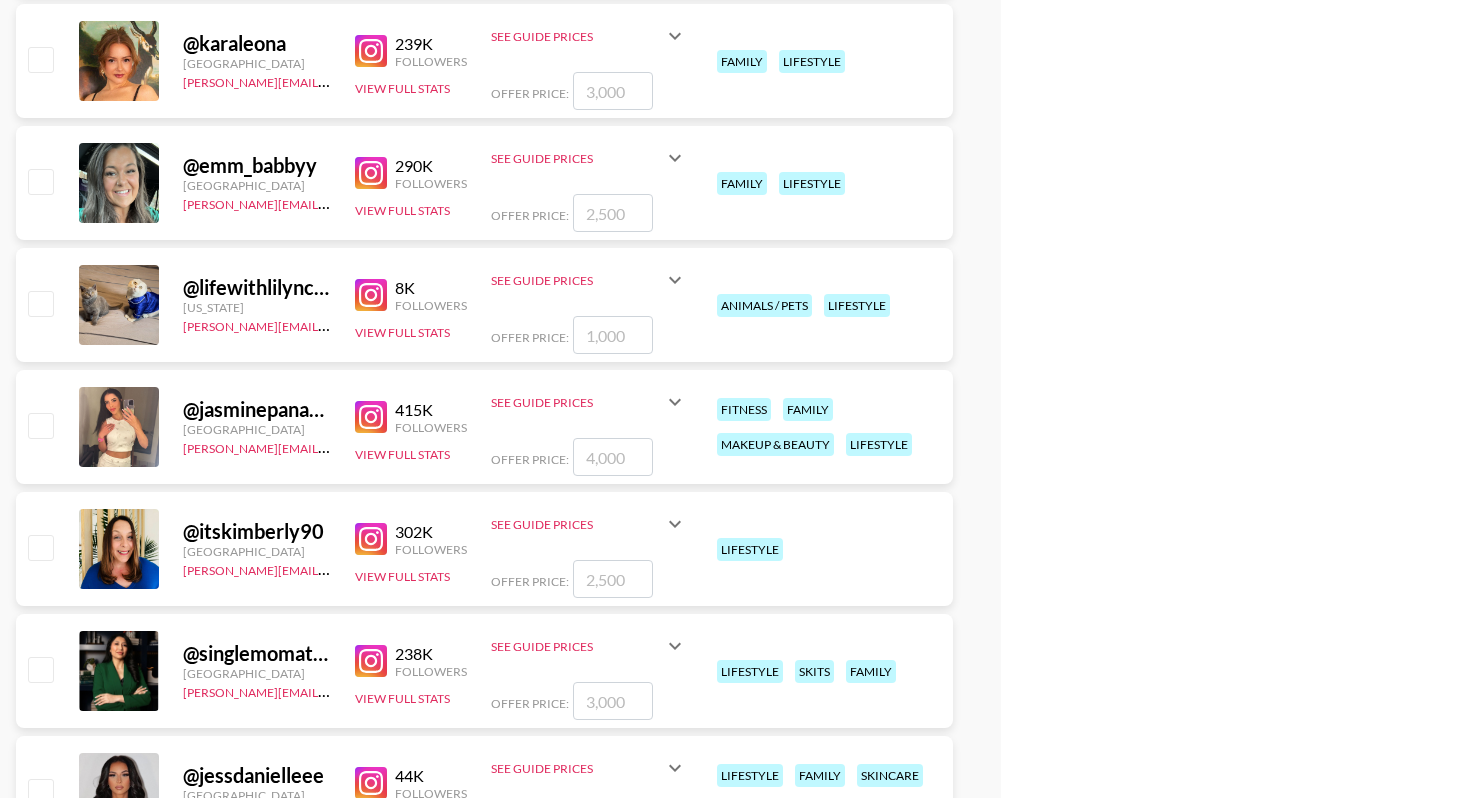scroll, scrollTop: 3889, scrollLeft: 0, axis: vertical 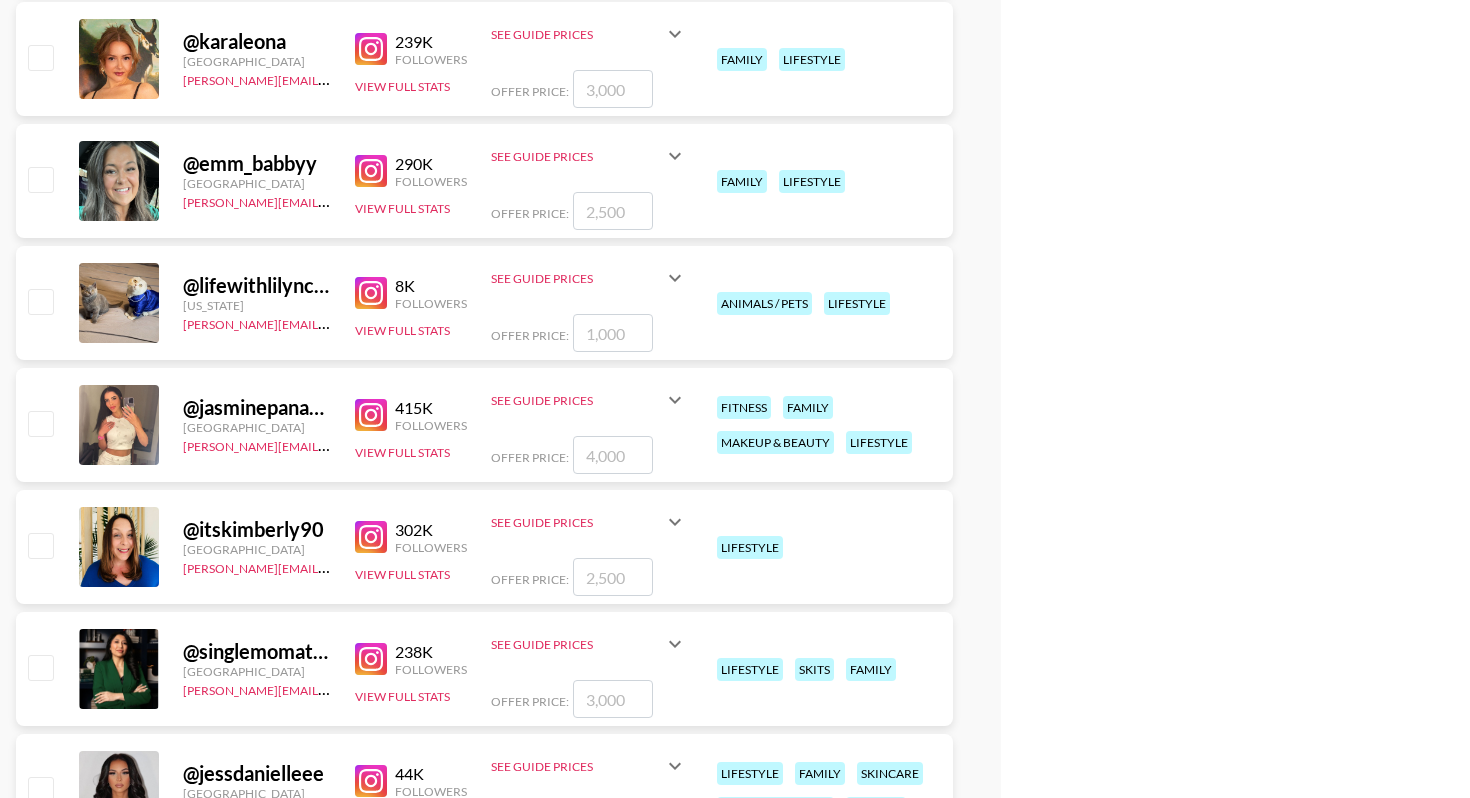 click at bounding box center [40, 179] 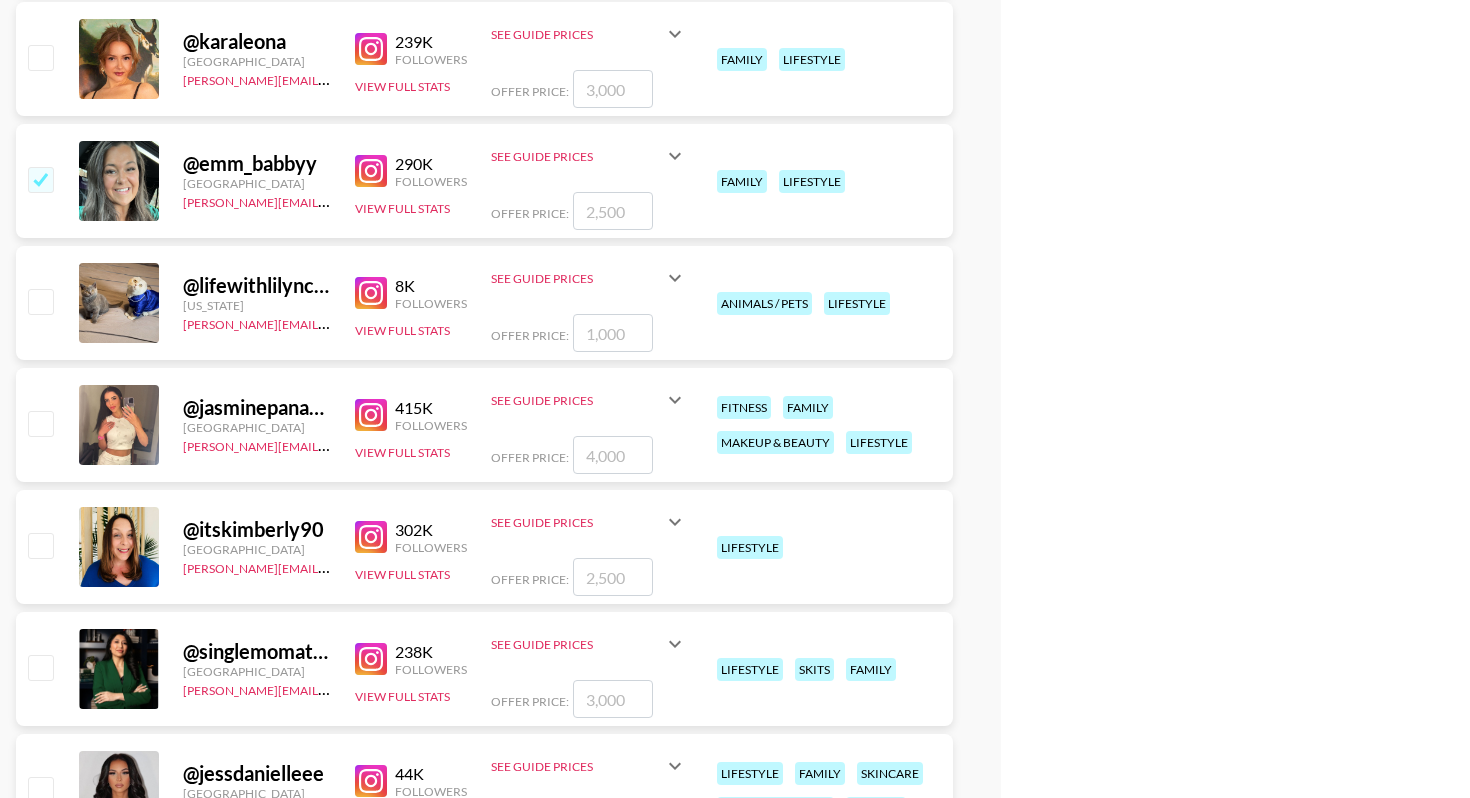 checkbox on "true" 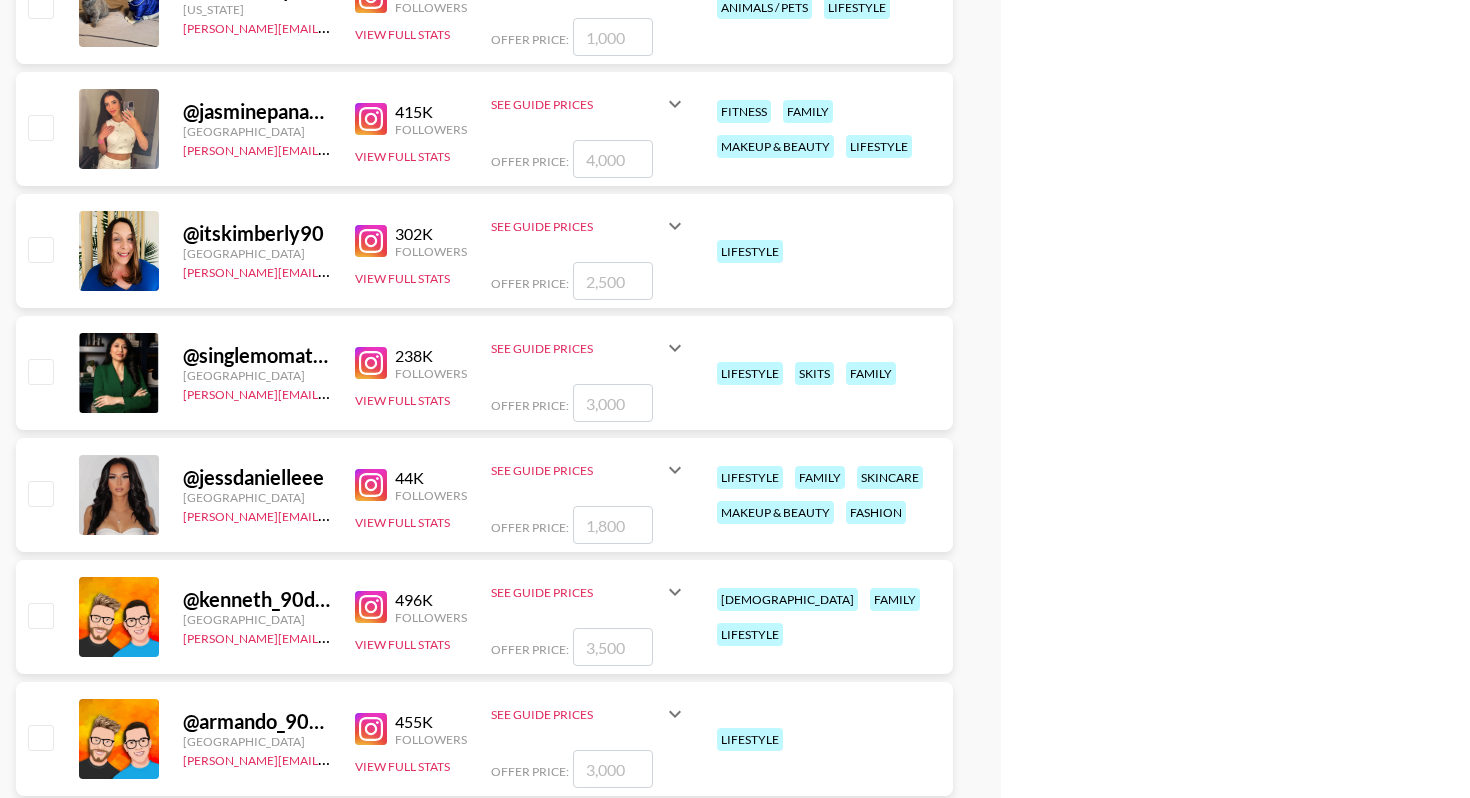scroll, scrollTop: 4261, scrollLeft: 0, axis: vertical 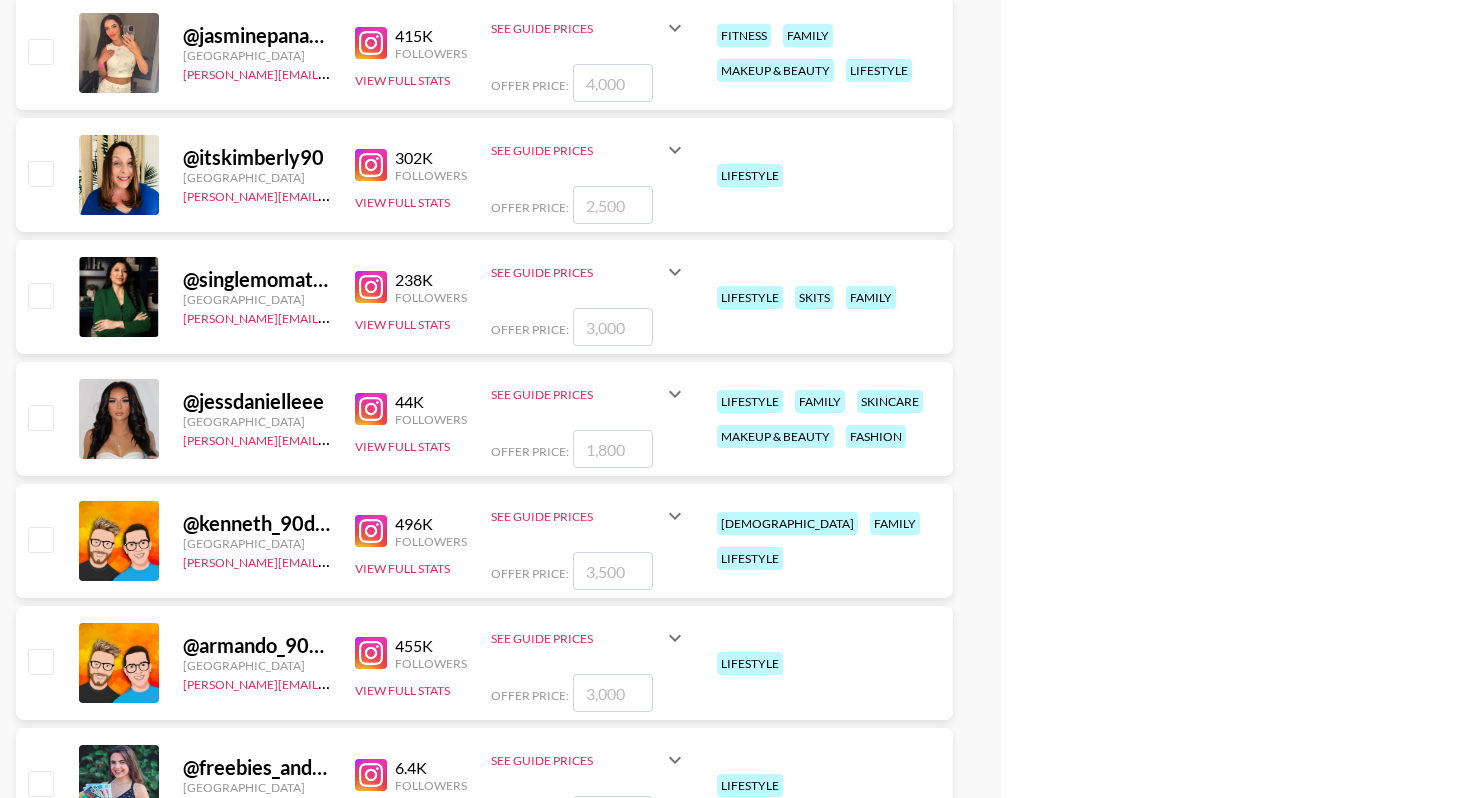 click at bounding box center (40, 417) 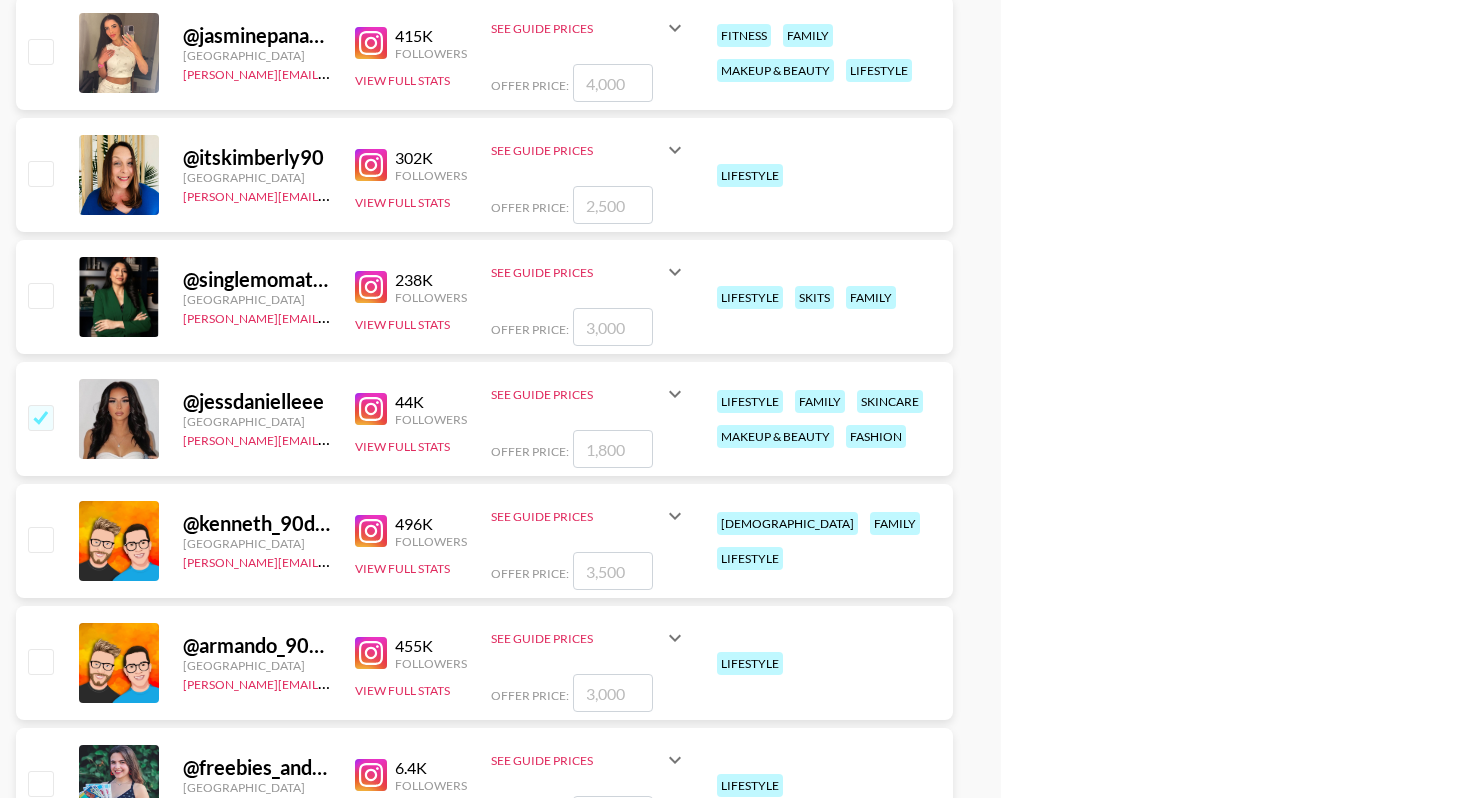 checkbox on "true" 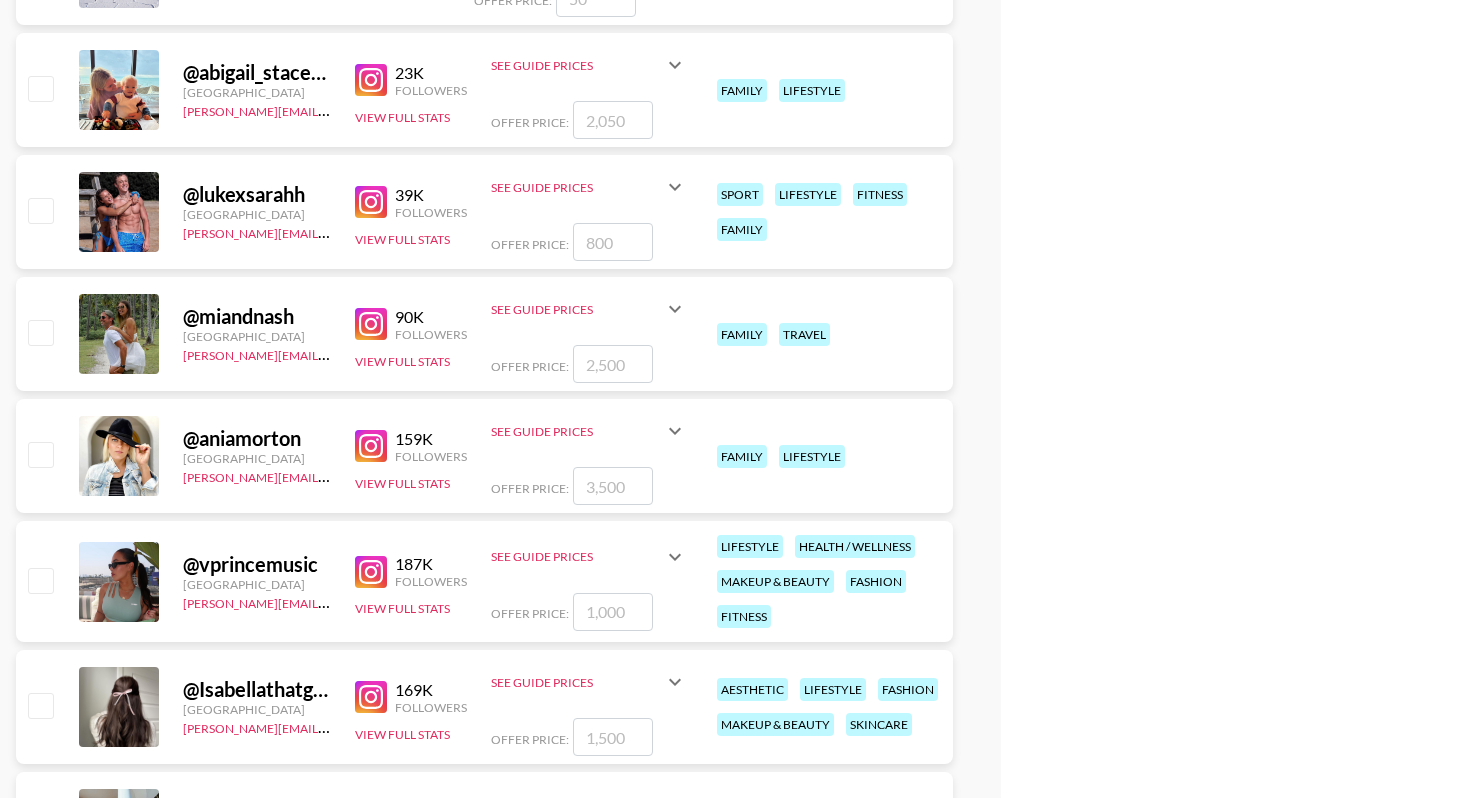scroll, scrollTop: 7052, scrollLeft: 0, axis: vertical 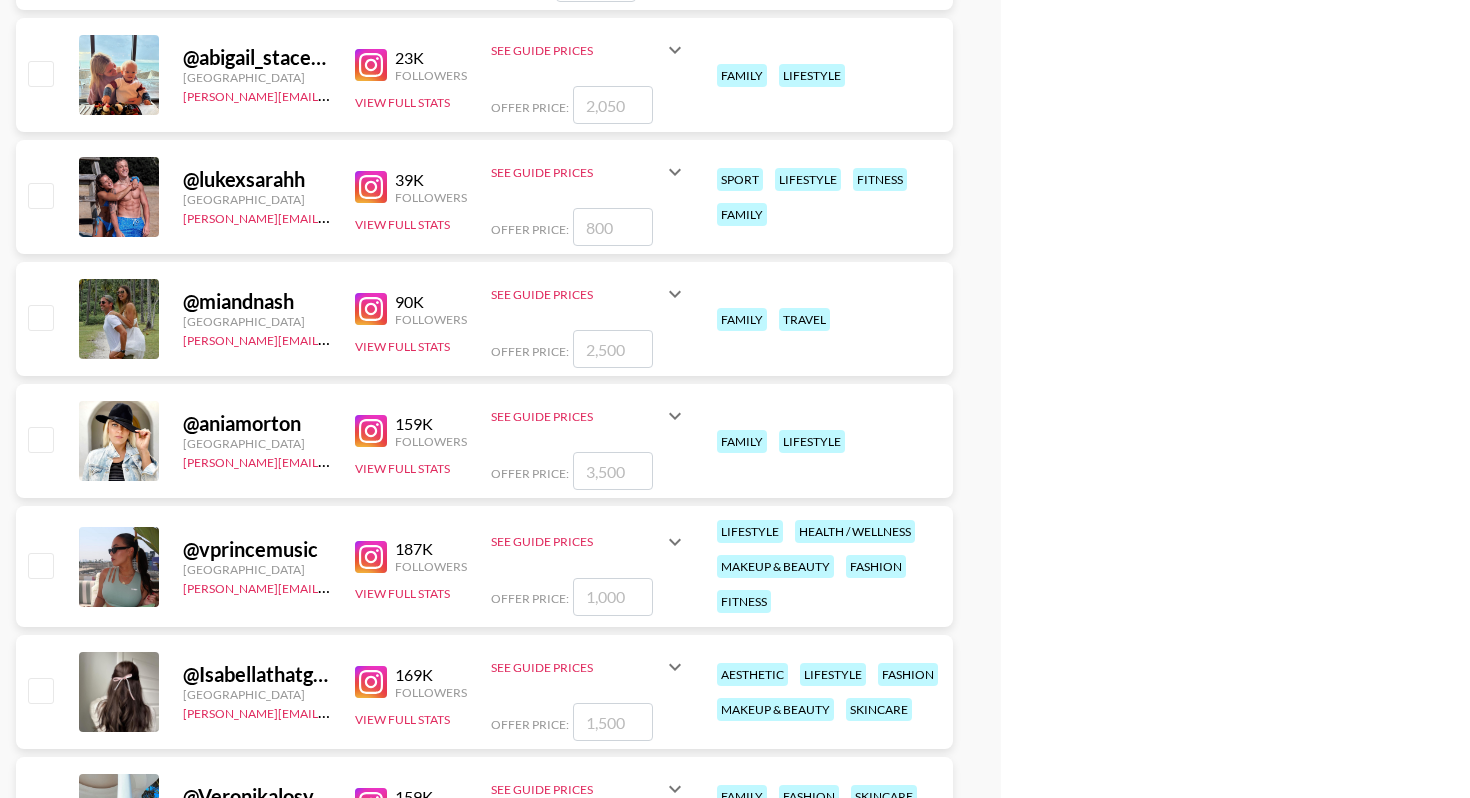 click at bounding box center [40, 439] 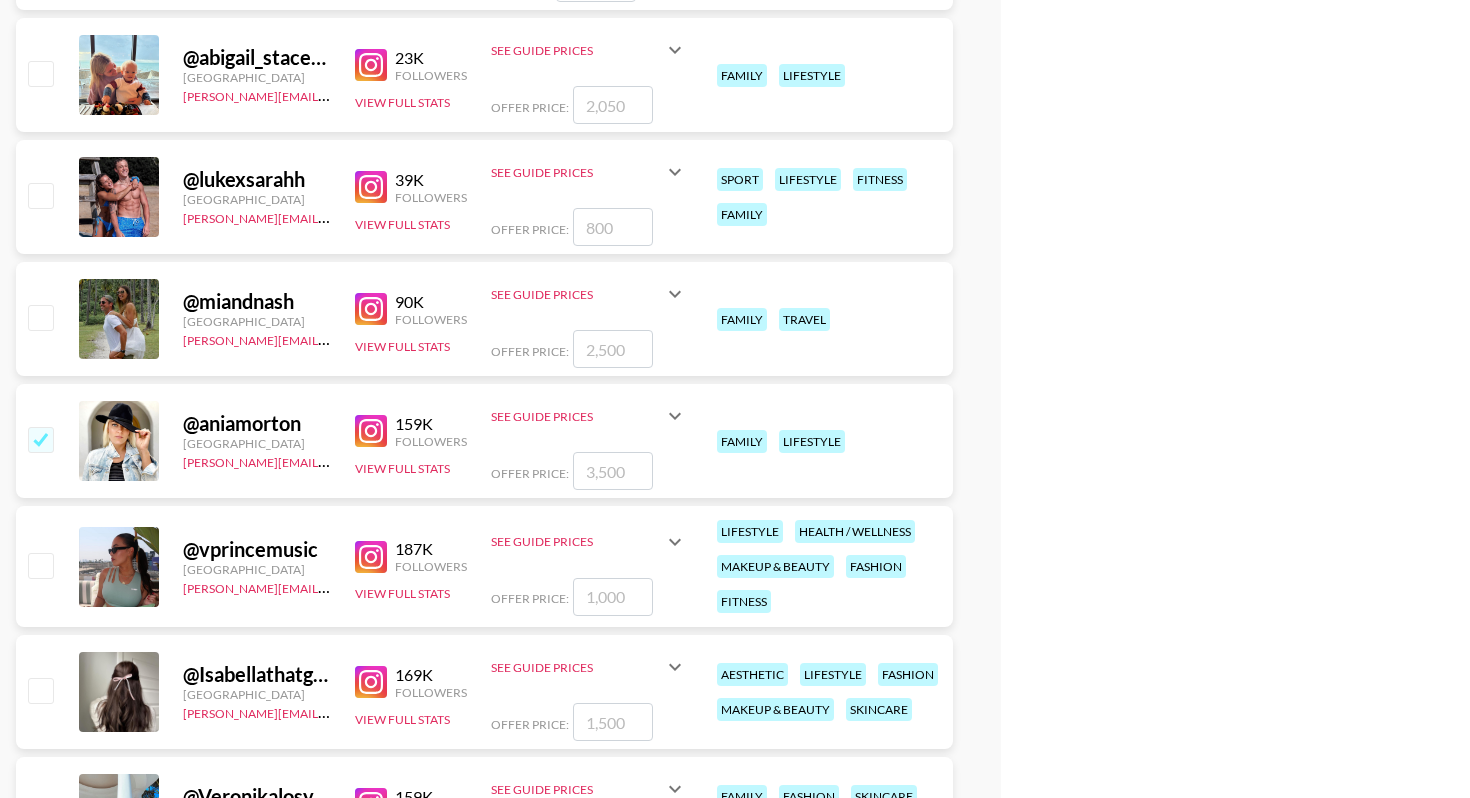 checkbox on "true" 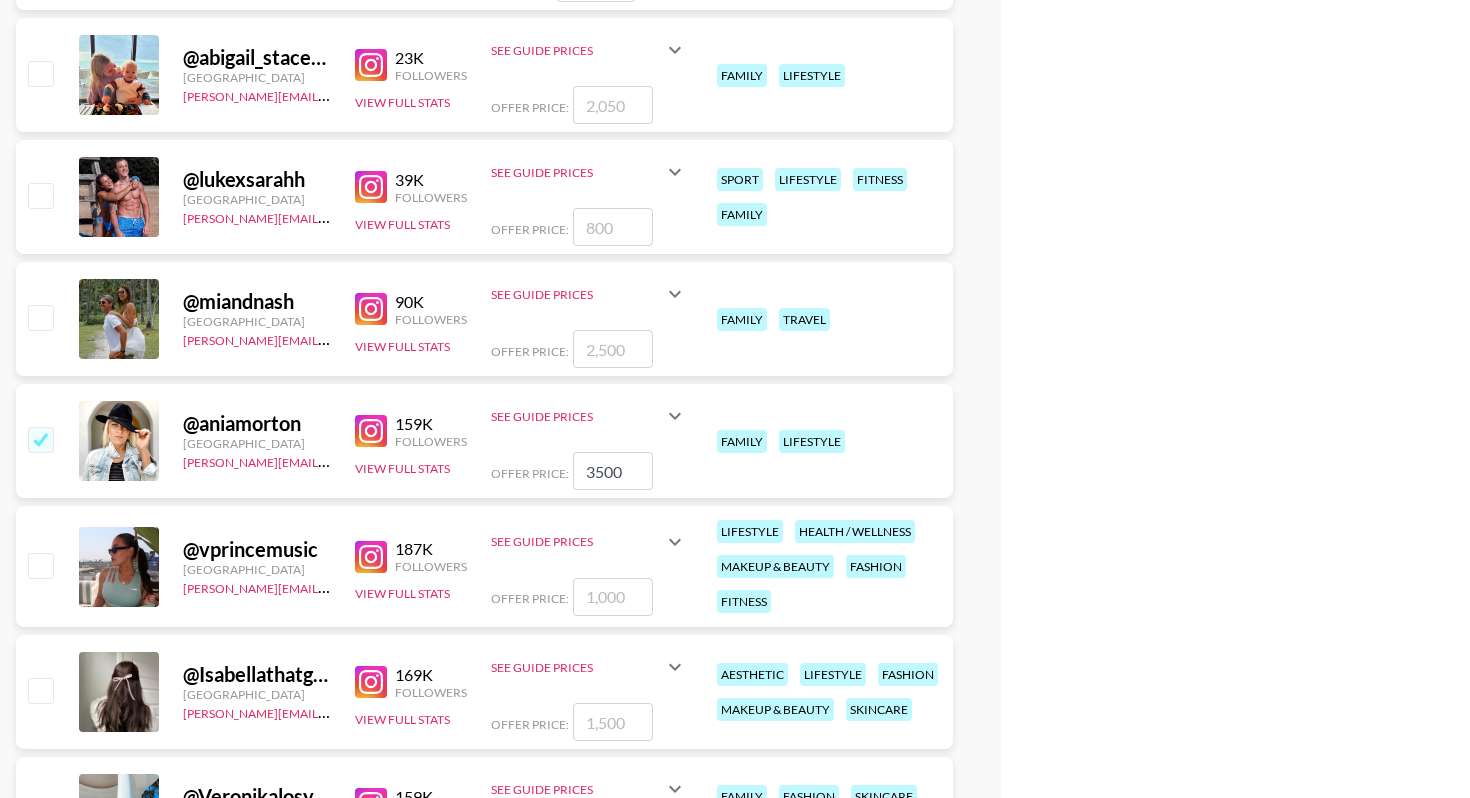 click at bounding box center (40, 317) 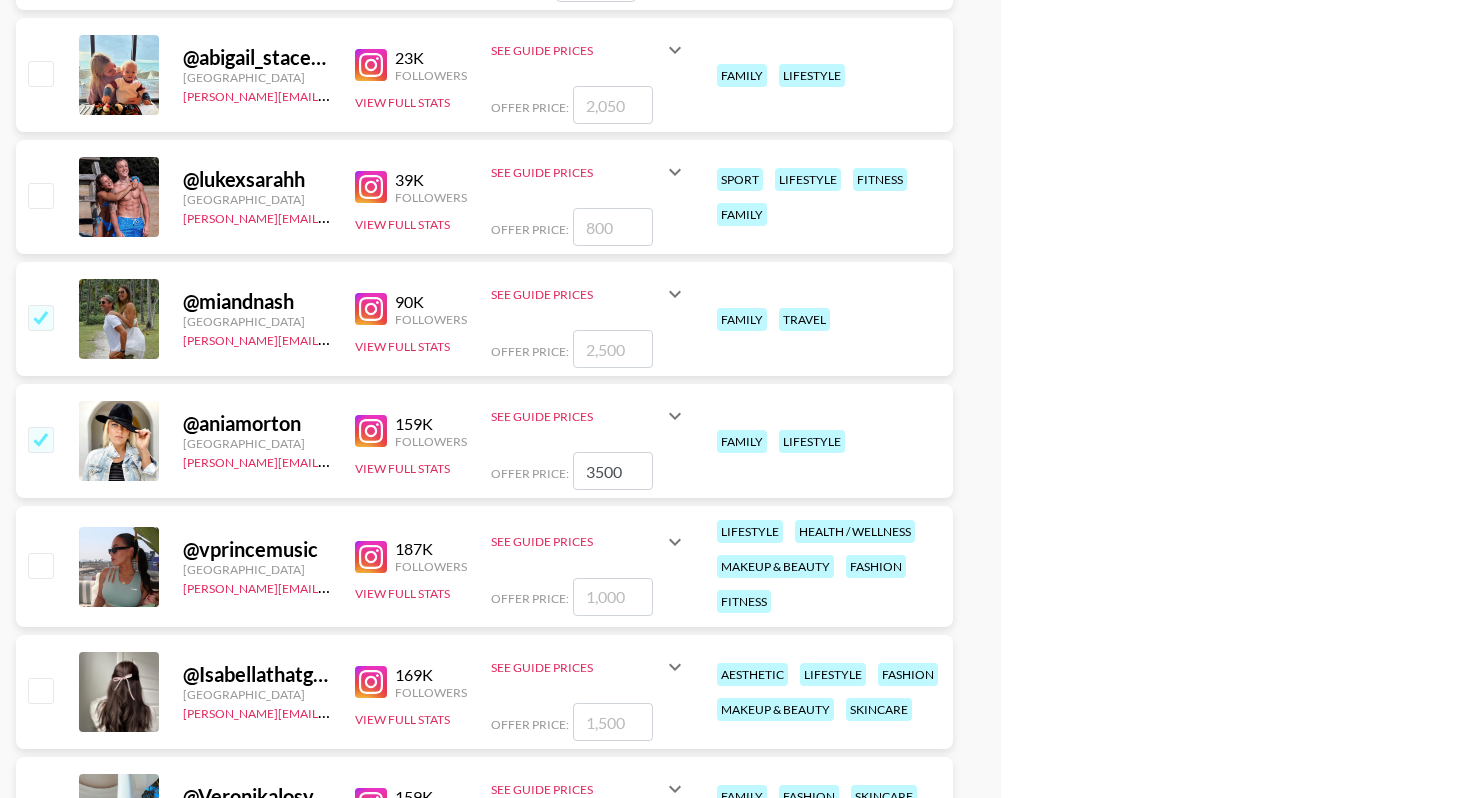 checkbox on "true" 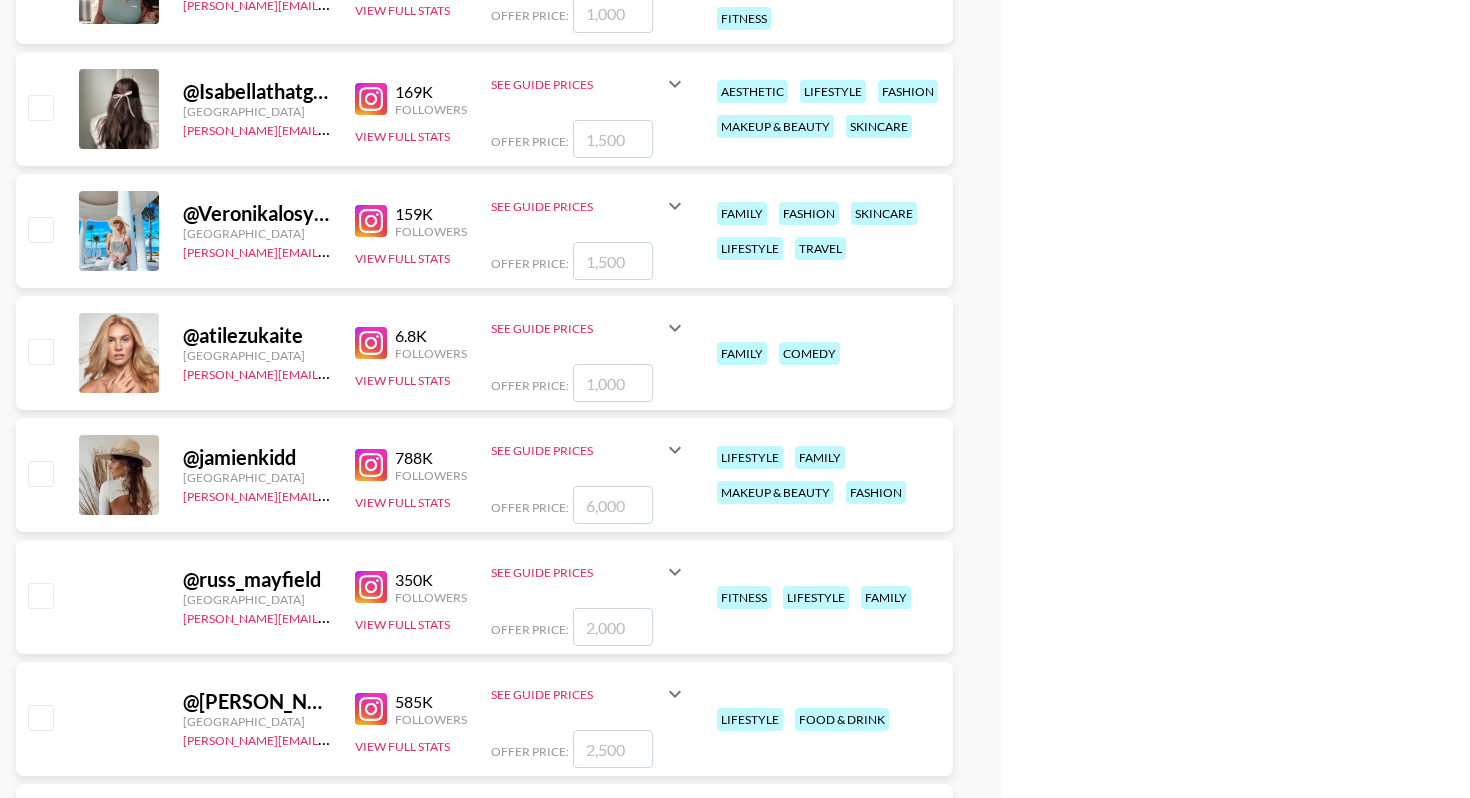 scroll, scrollTop: 7655, scrollLeft: 0, axis: vertical 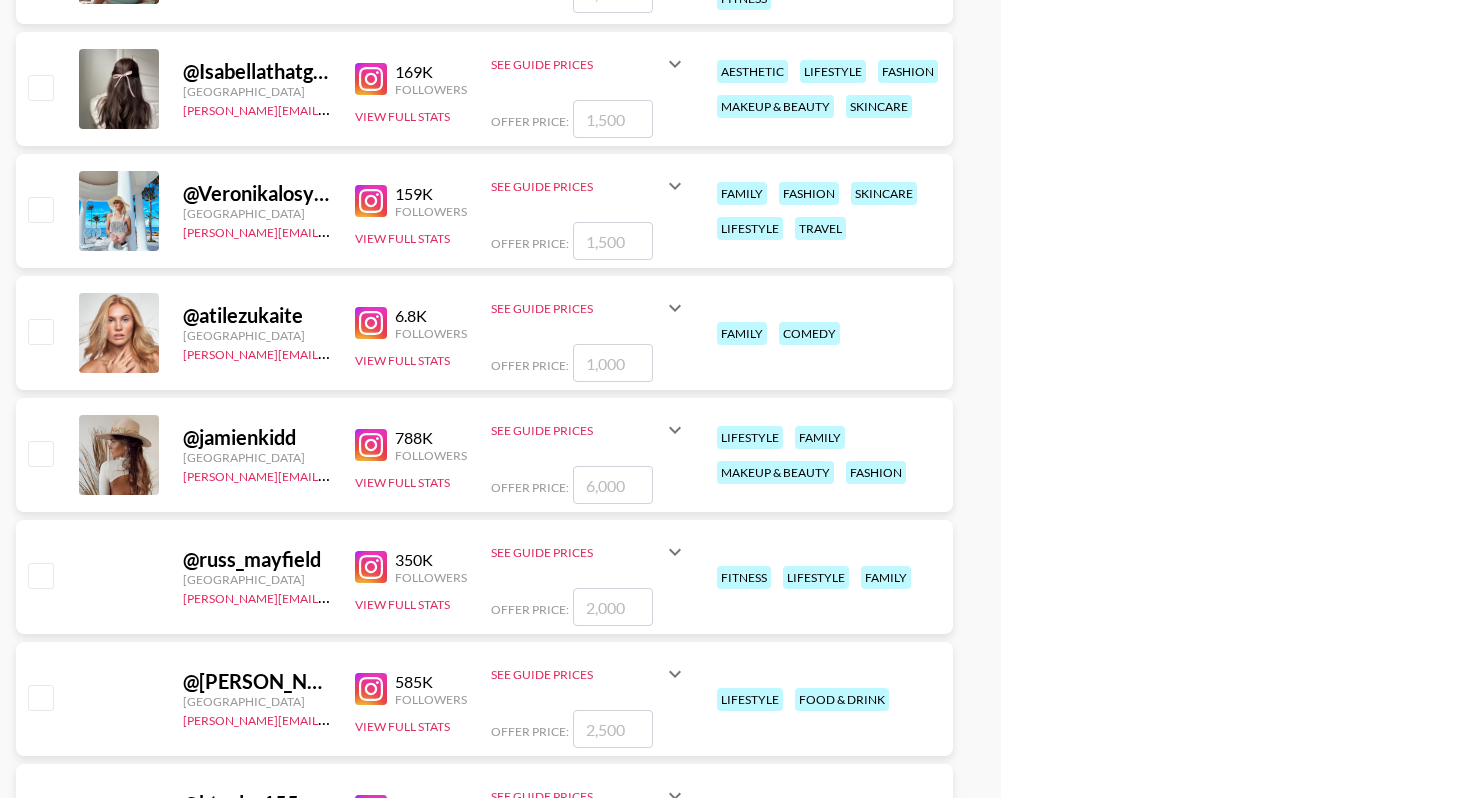 click at bounding box center (40, 453) 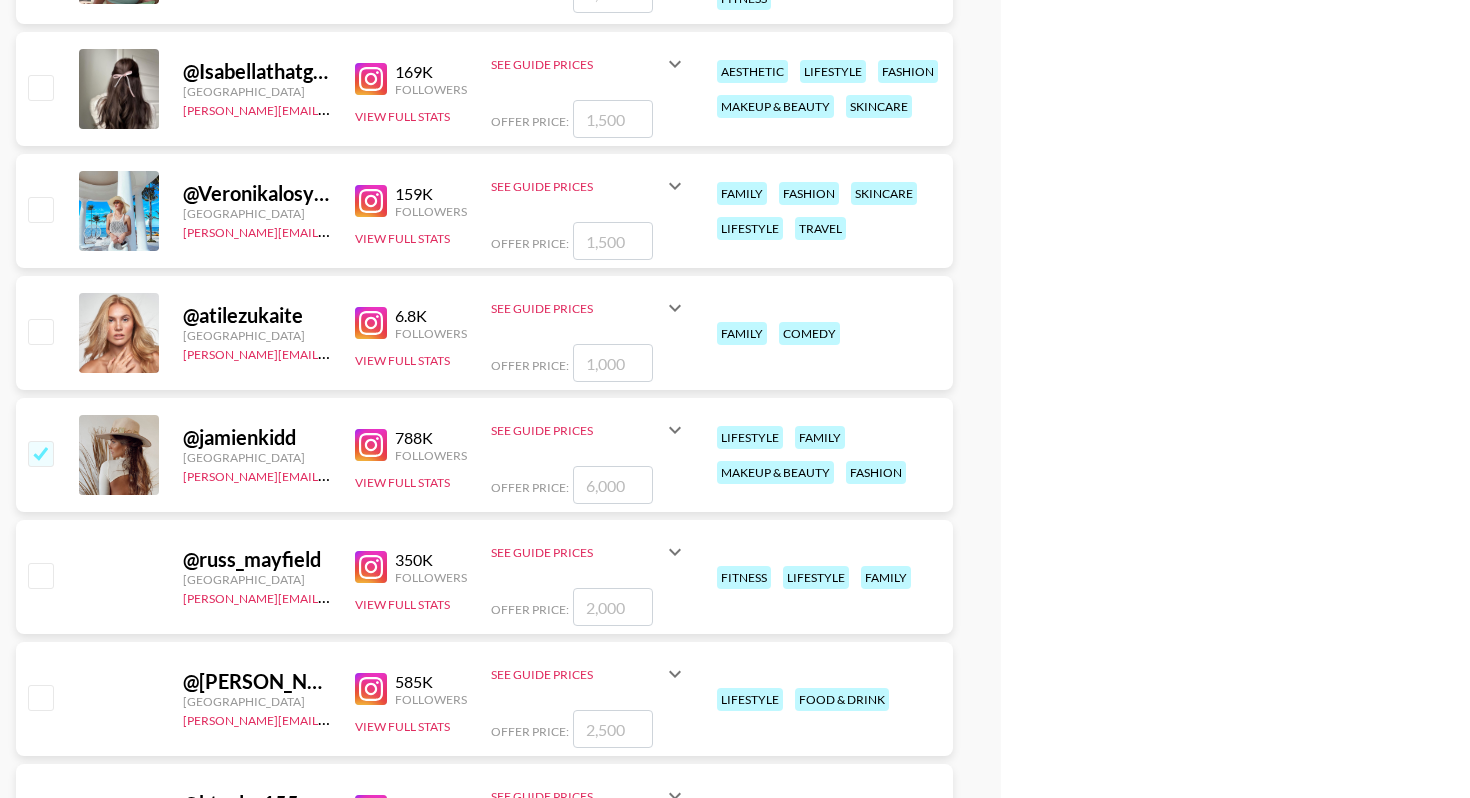 checkbox on "true" 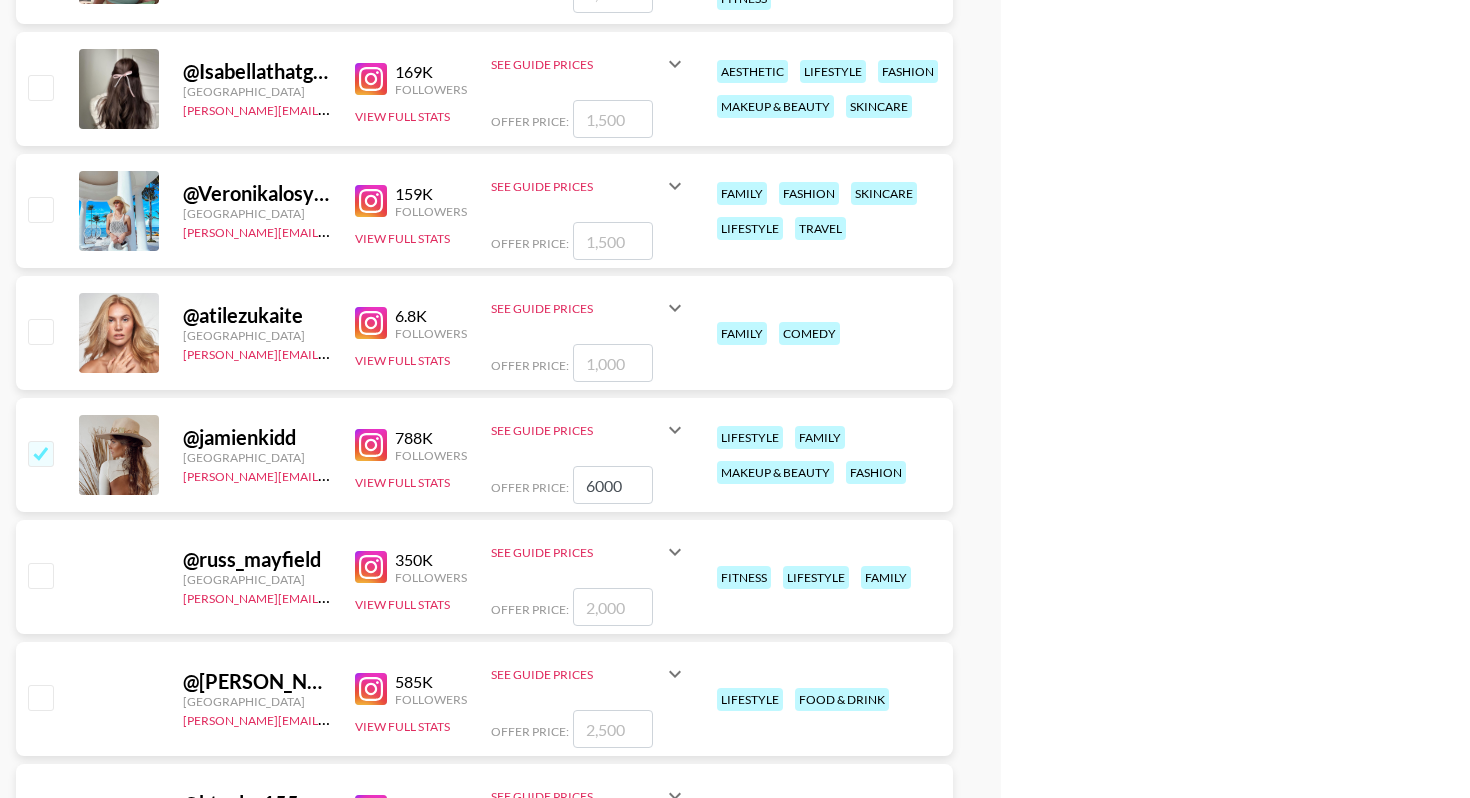 scroll, scrollTop: 7657, scrollLeft: 0, axis: vertical 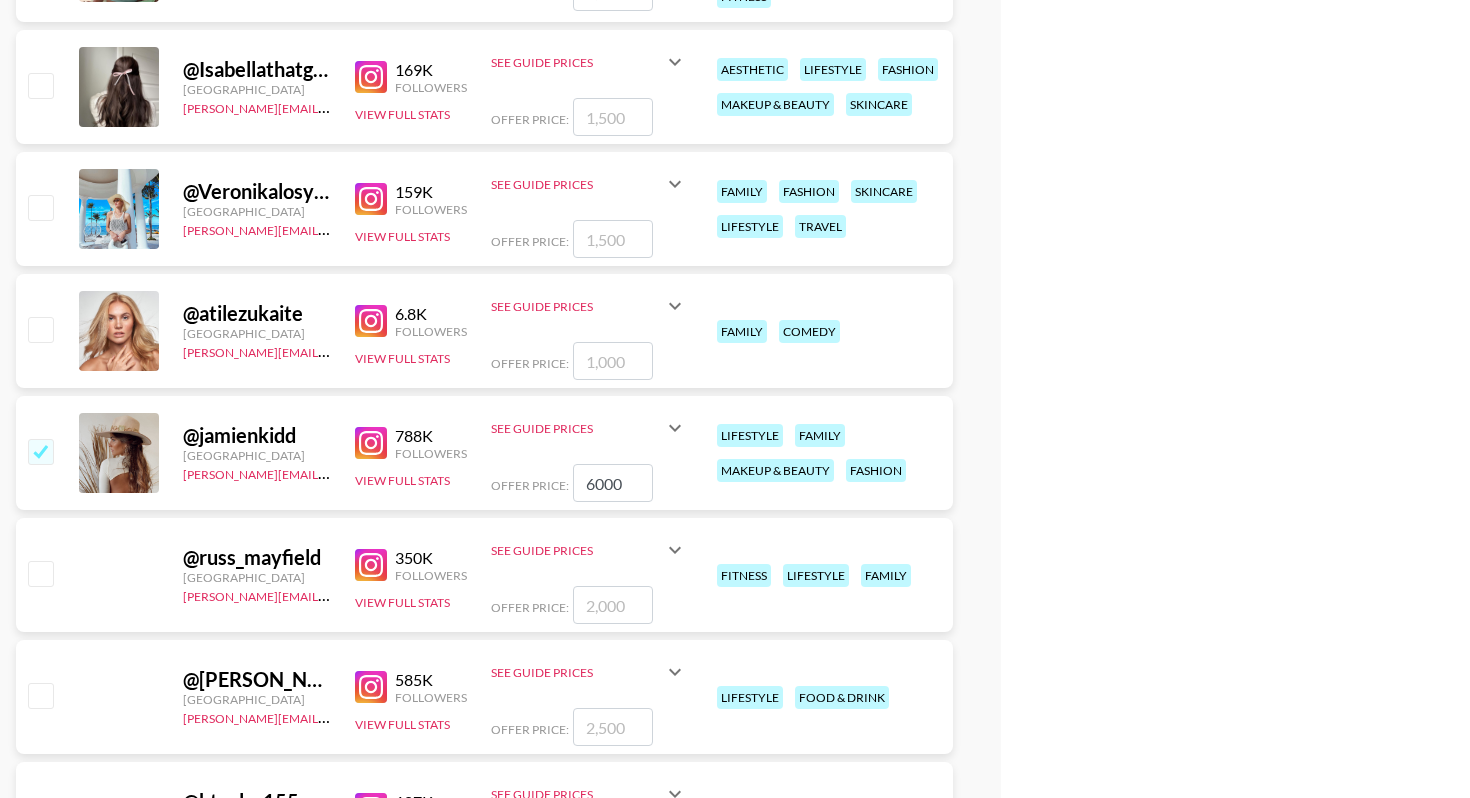 click at bounding box center (40, 207) 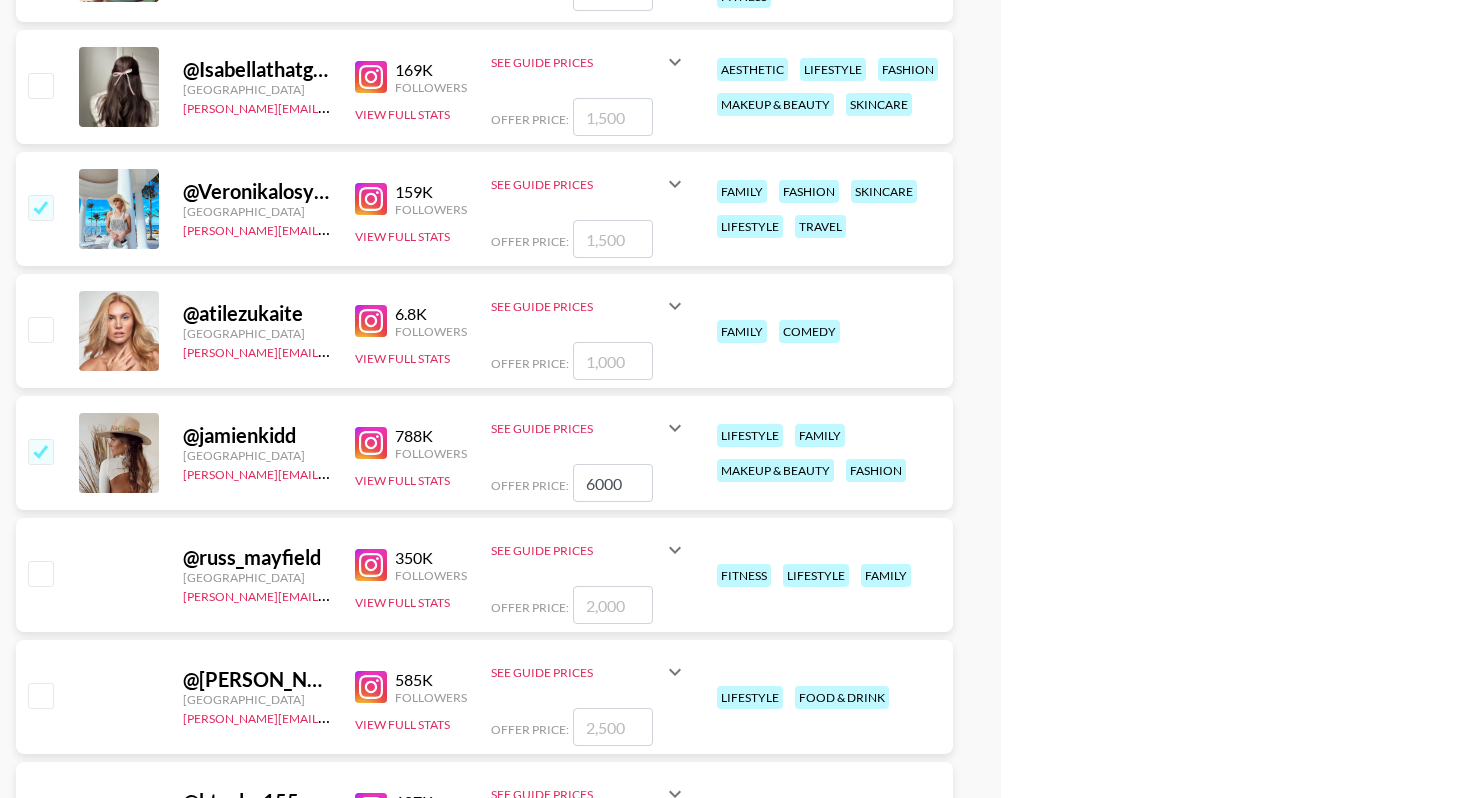checkbox on "true" 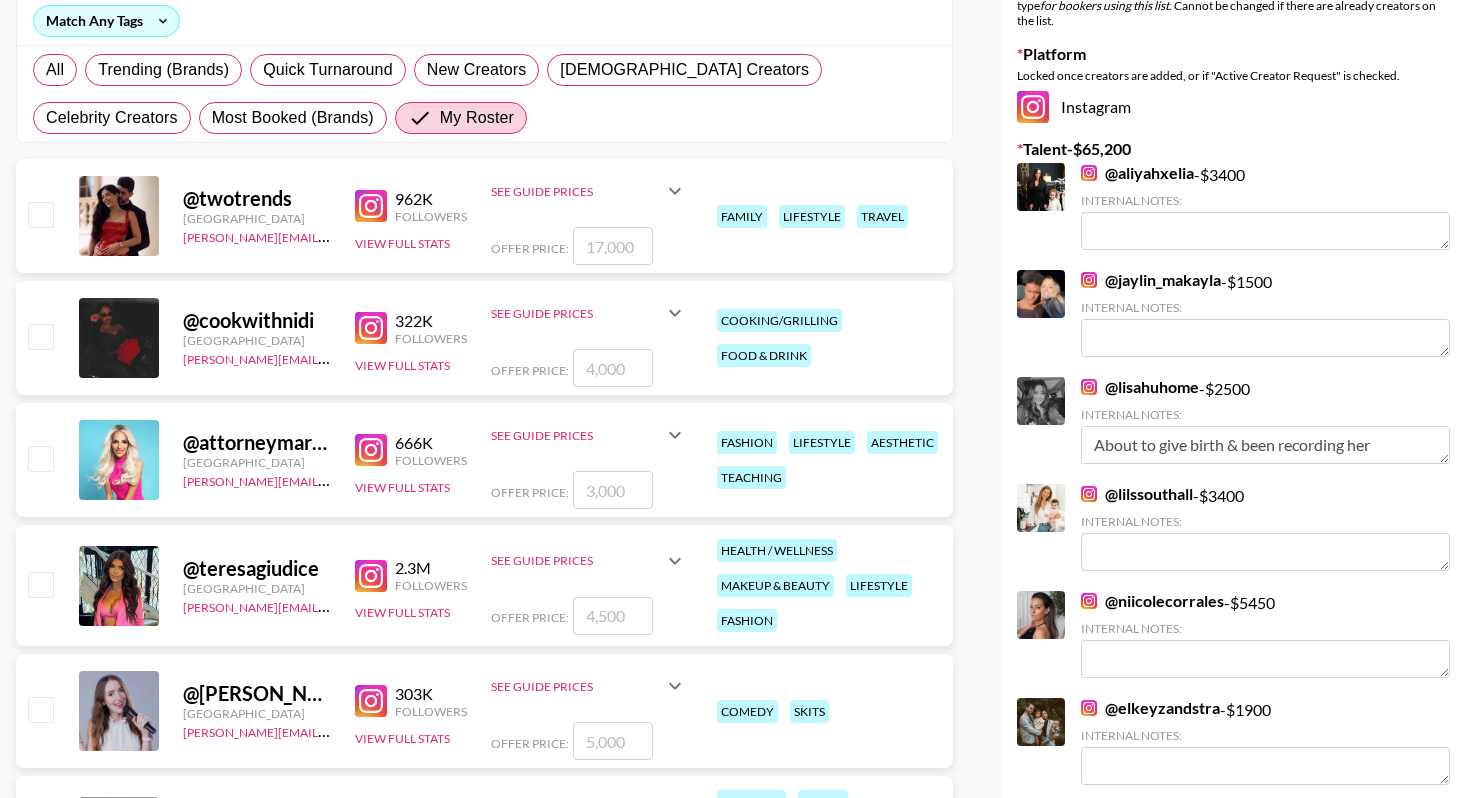 scroll, scrollTop: 0, scrollLeft: 0, axis: both 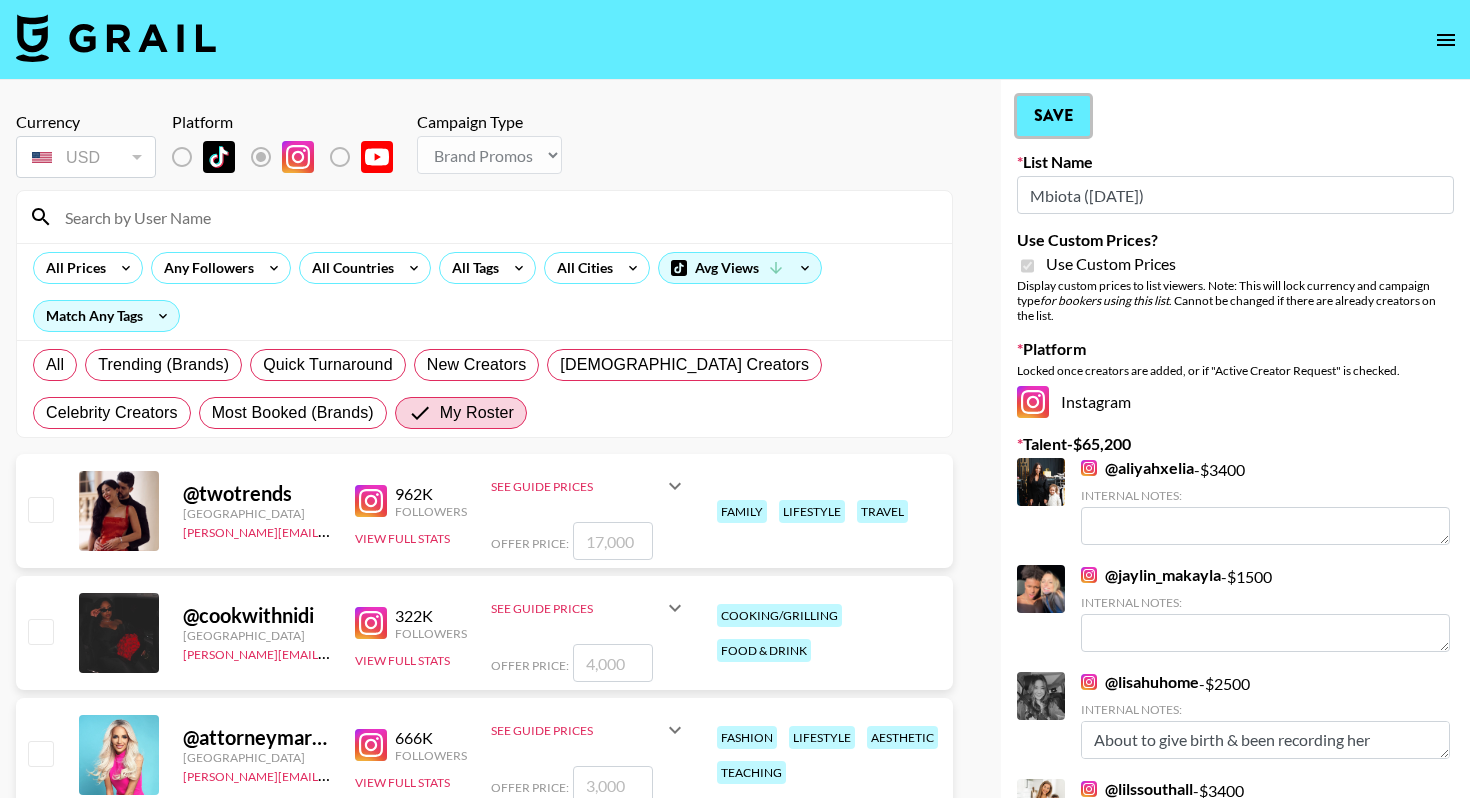 click on "Save" at bounding box center [1053, 116] 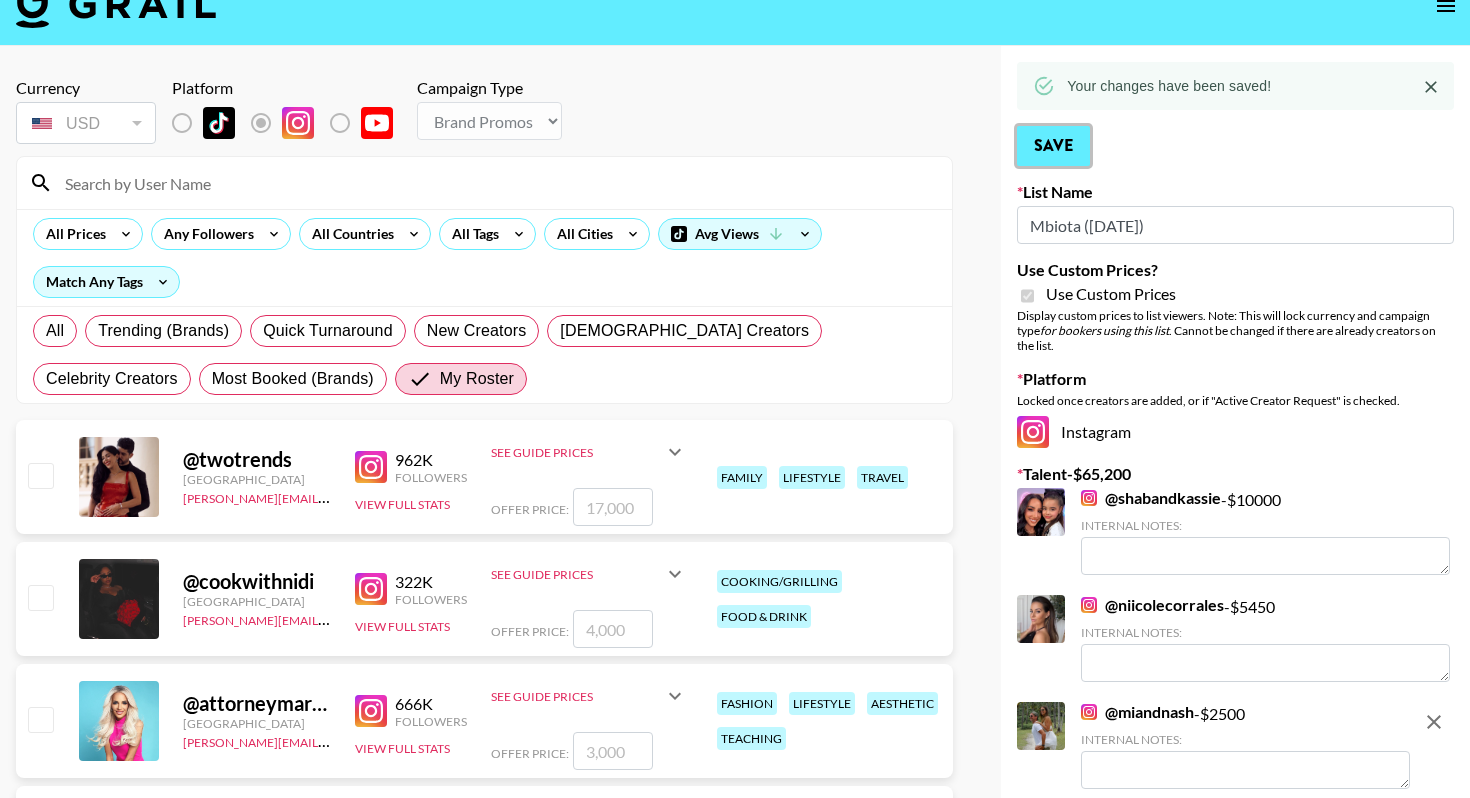 scroll, scrollTop: 0, scrollLeft: 0, axis: both 